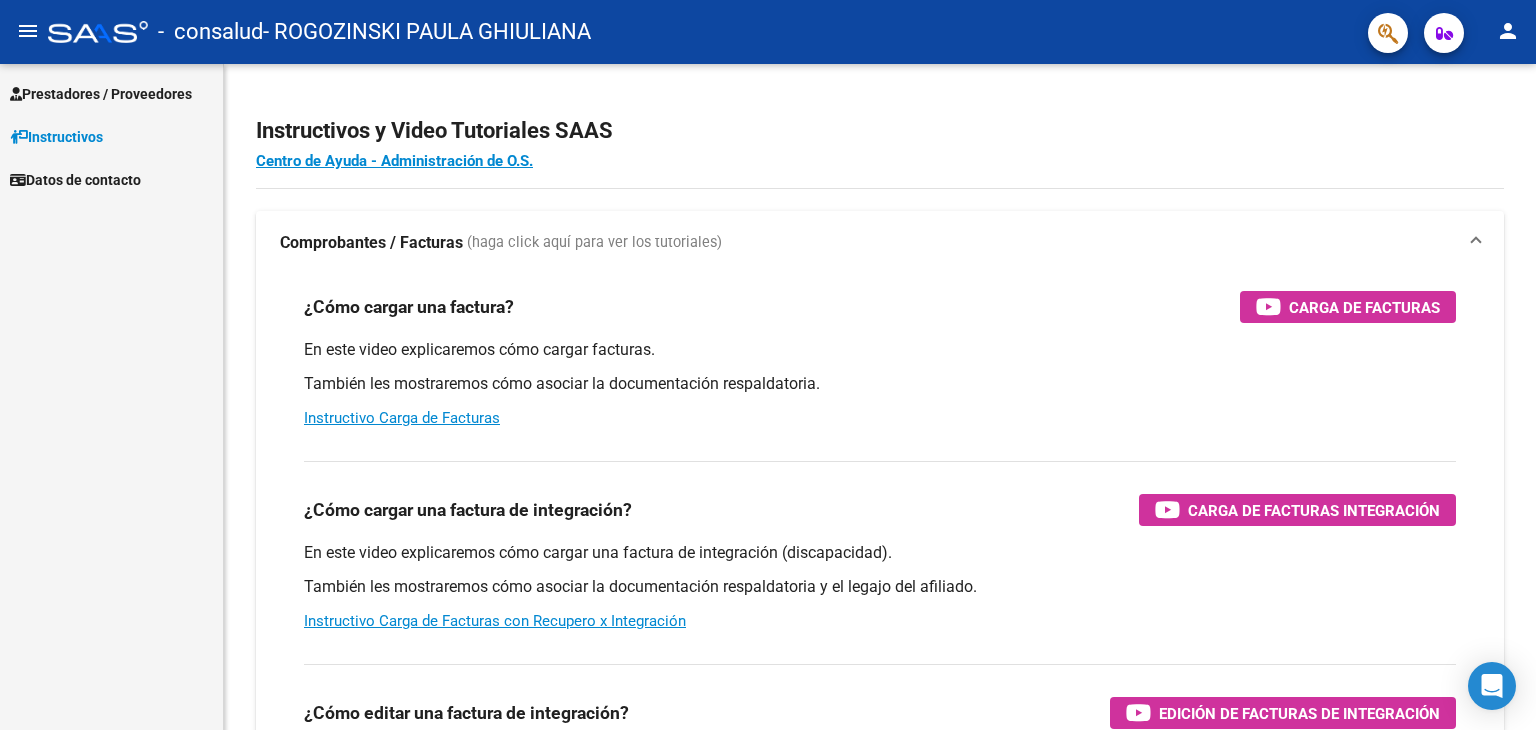scroll, scrollTop: 0, scrollLeft: 0, axis: both 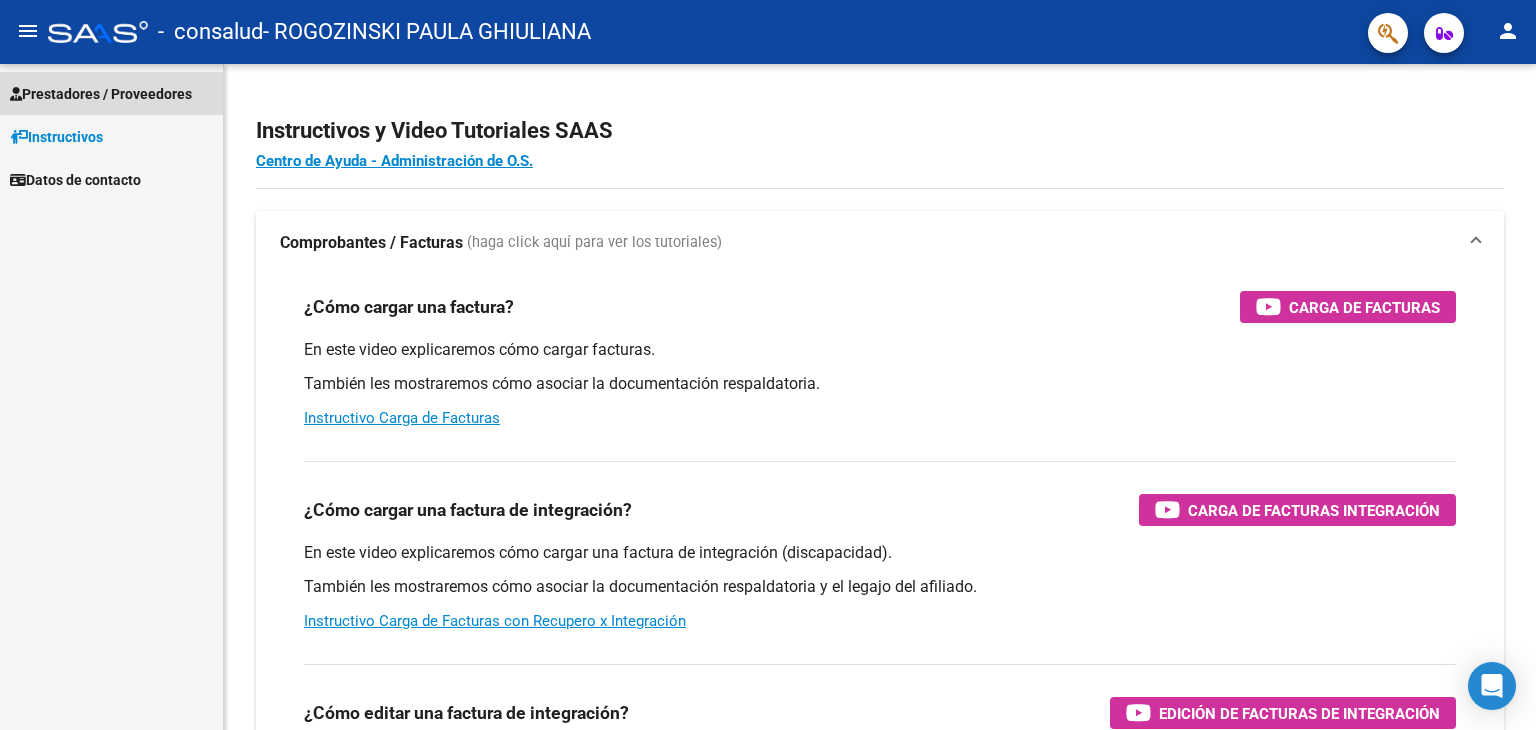 click on "Prestadores / Proveedores" at bounding box center [101, 94] 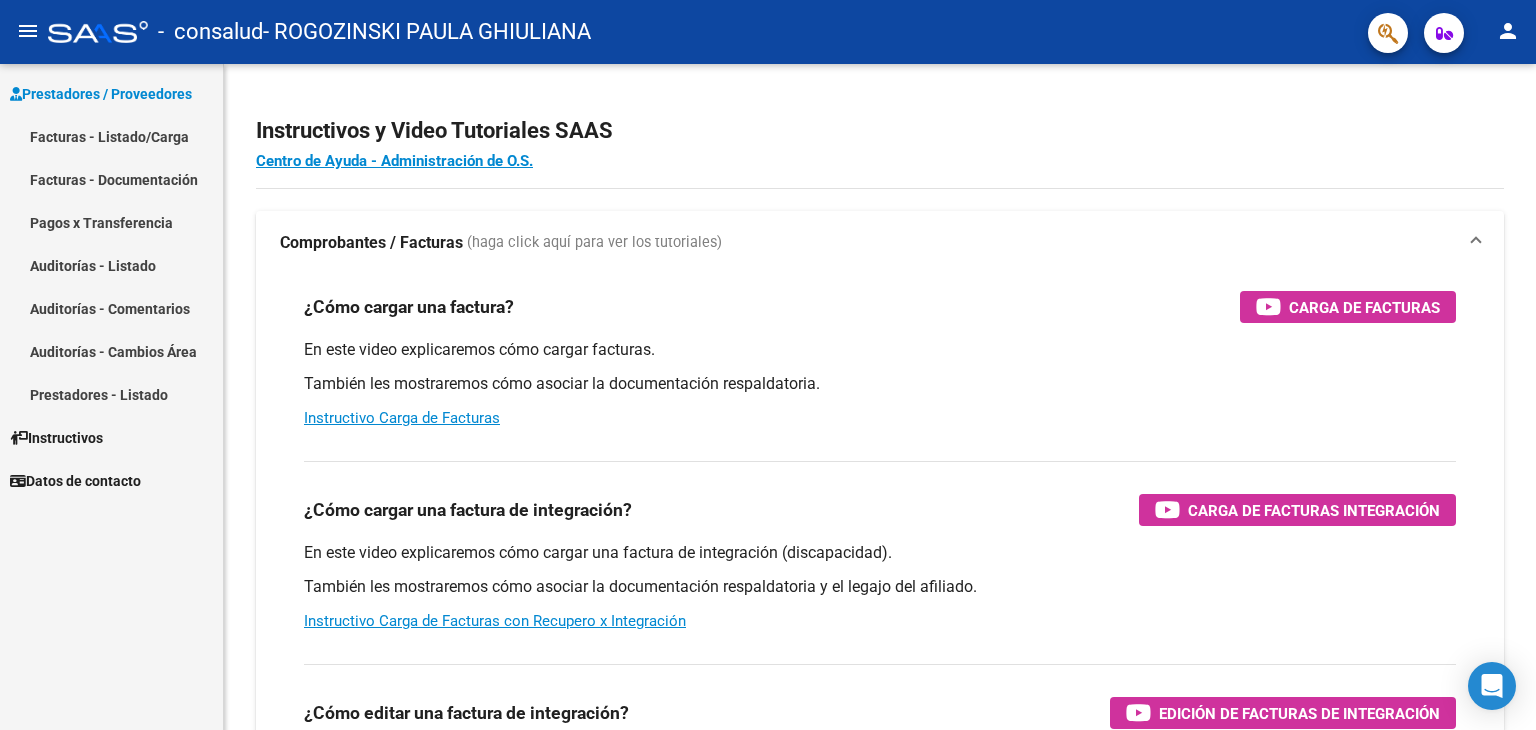 click on "Facturas - Listado/Carga" at bounding box center [111, 136] 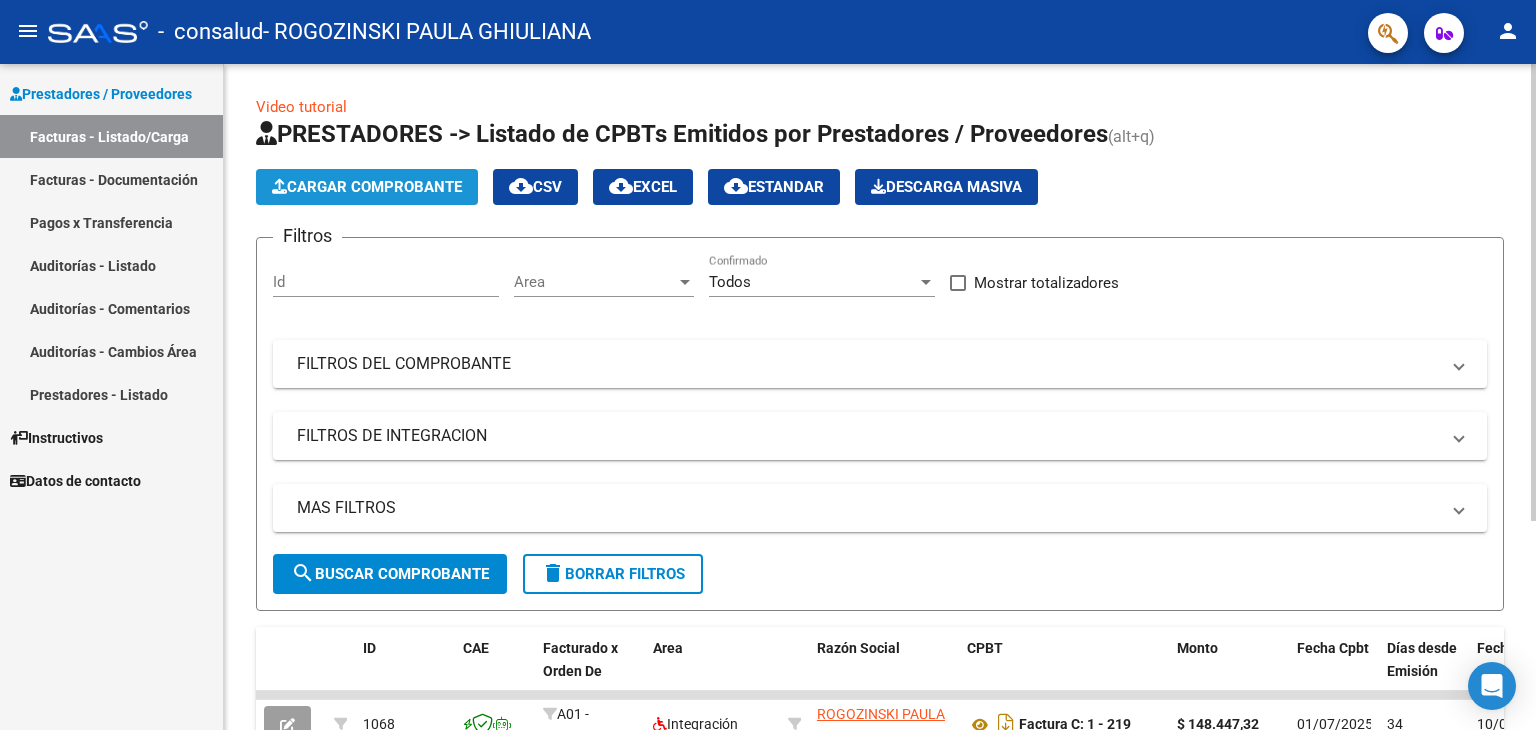 click on "Cargar Comprobante" 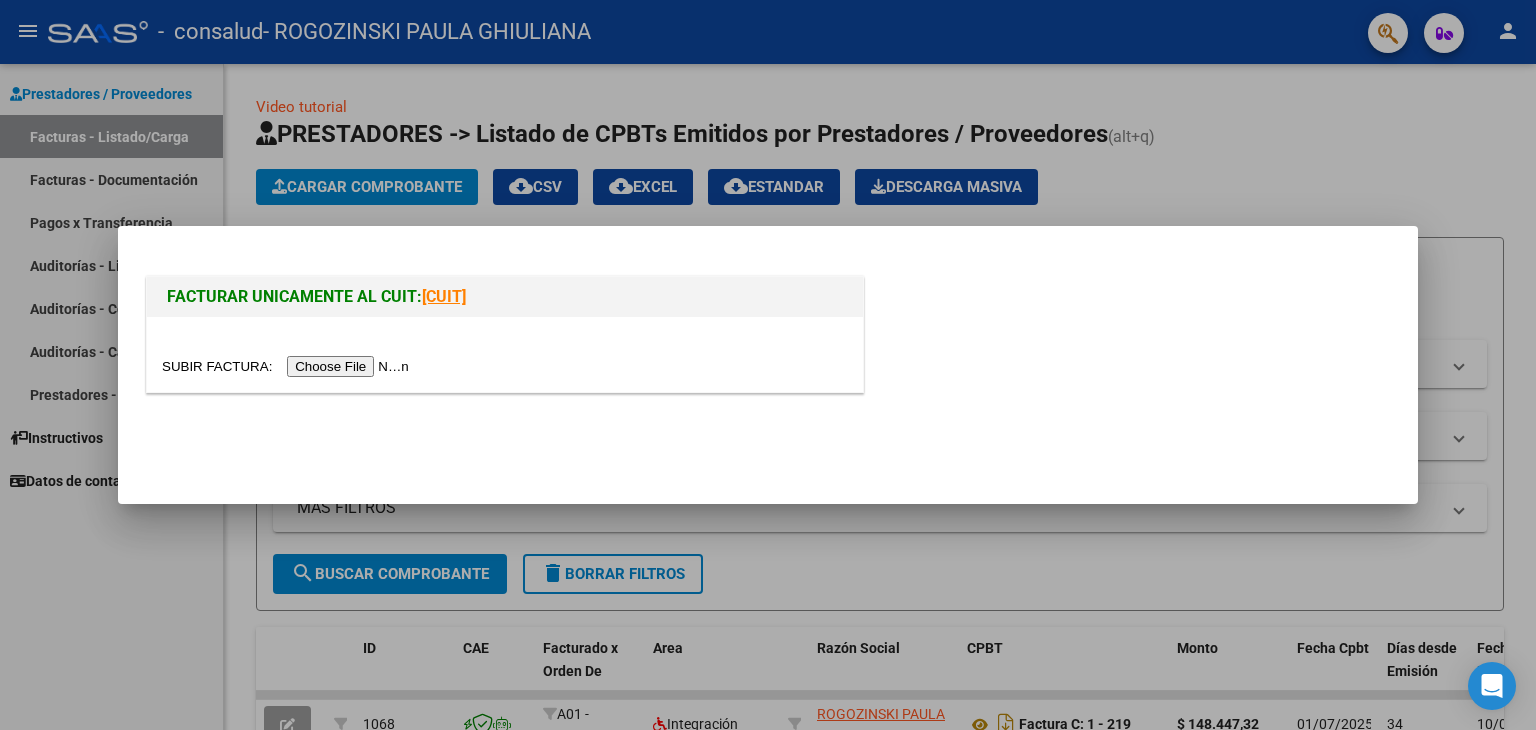 click at bounding box center (288, 366) 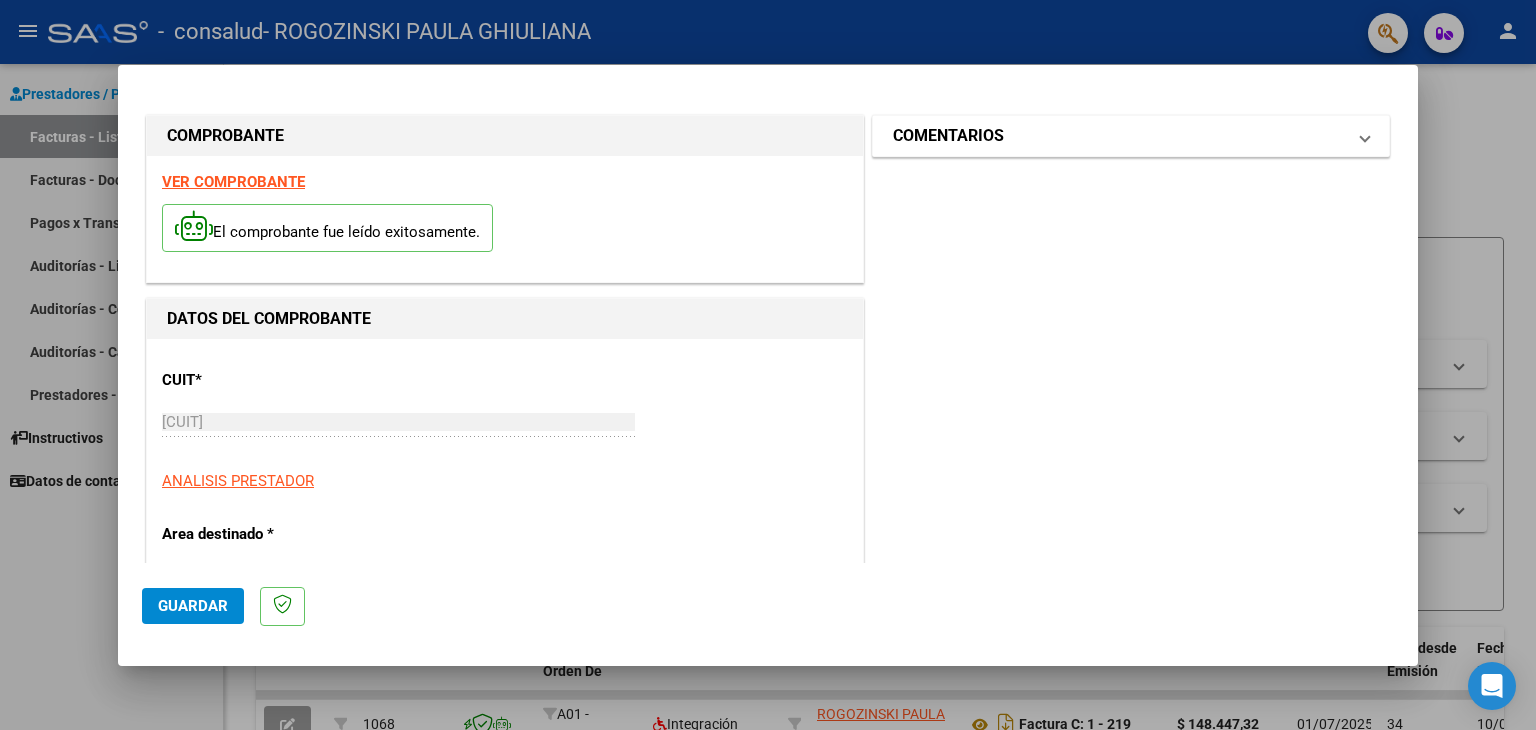 click on "COMENTARIOS" at bounding box center [1131, 136] 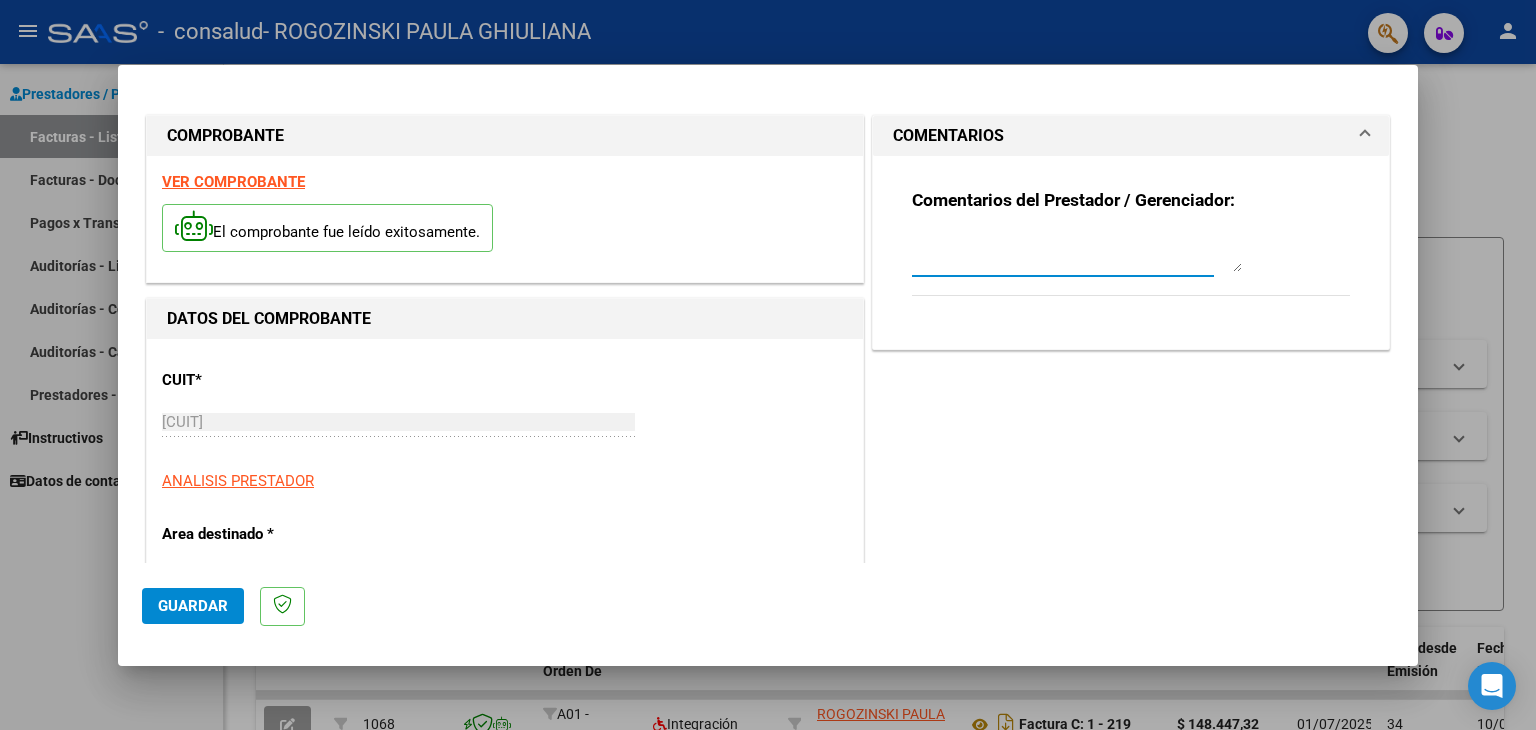 click at bounding box center [1077, 252] 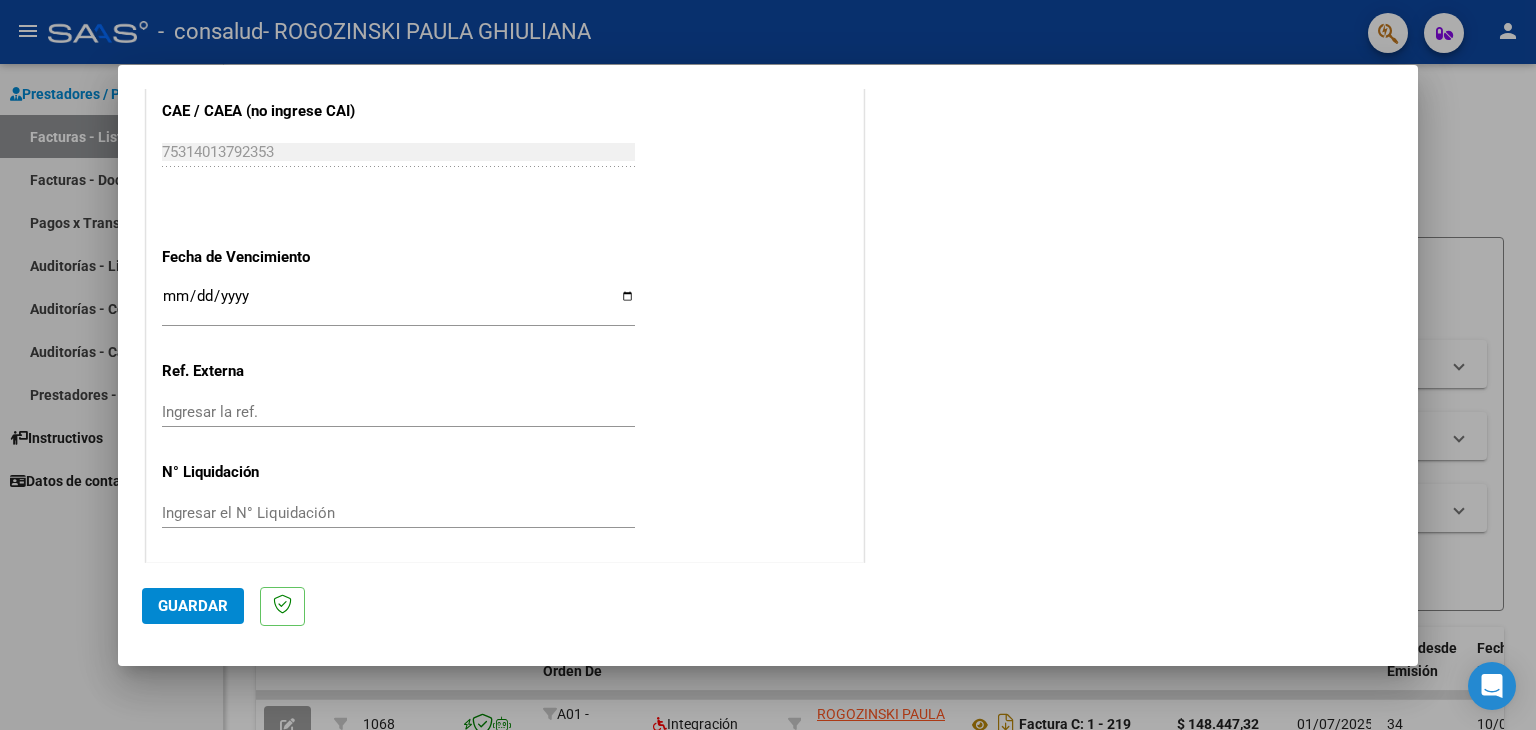 scroll, scrollTop: 1245, scrollLeft: 0, axis: vertical 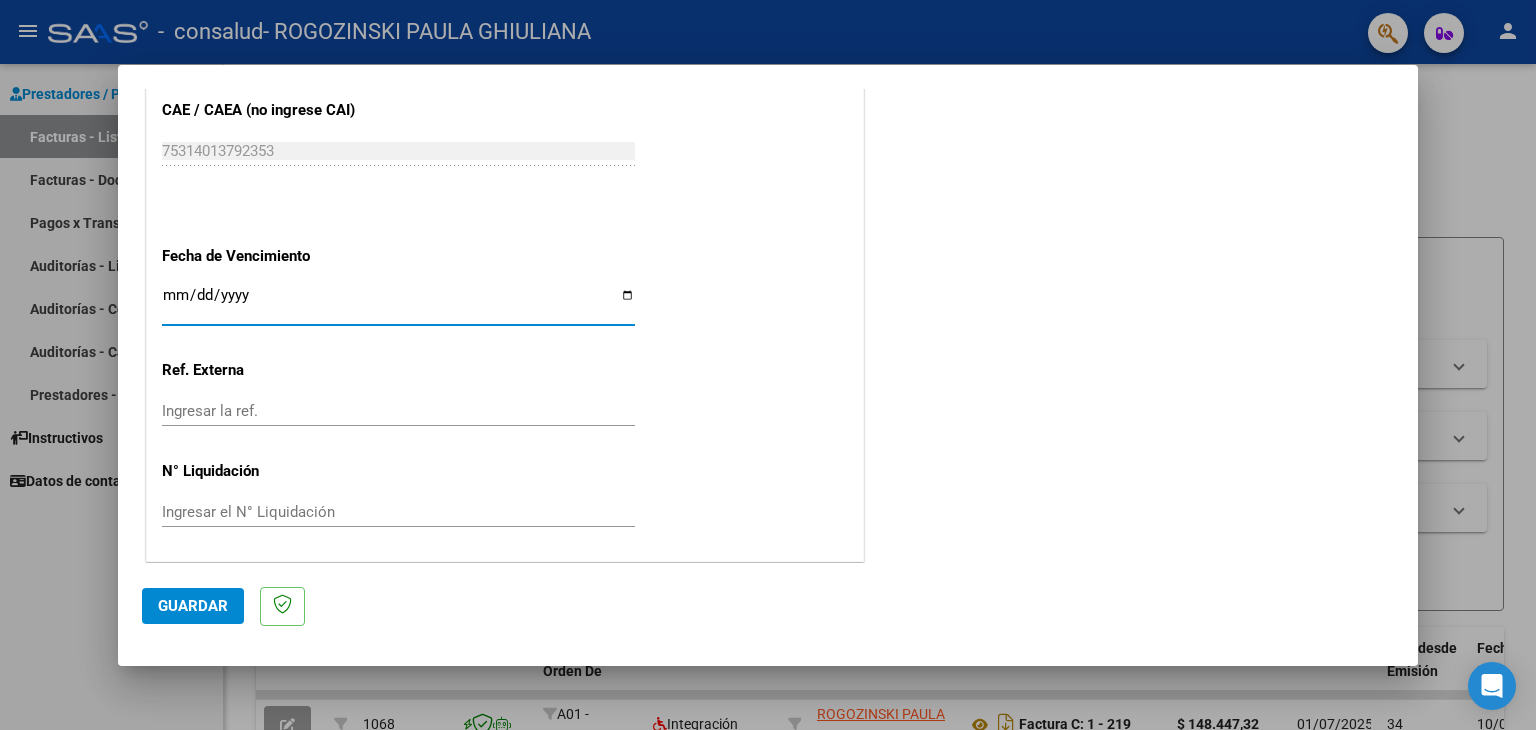 click on "Ingresar la fecha" at bounding box center [398, 303] 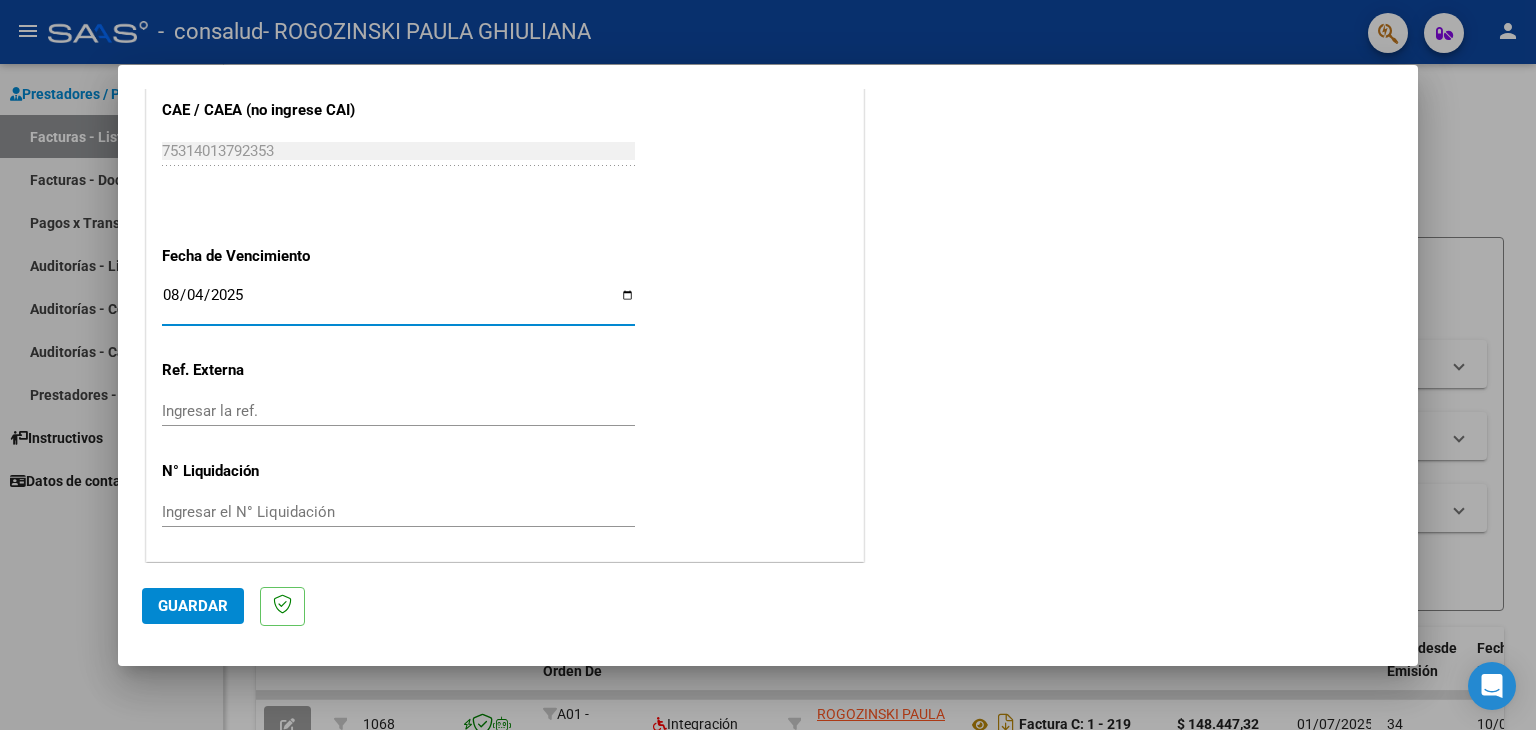 type on "2025-08-04" 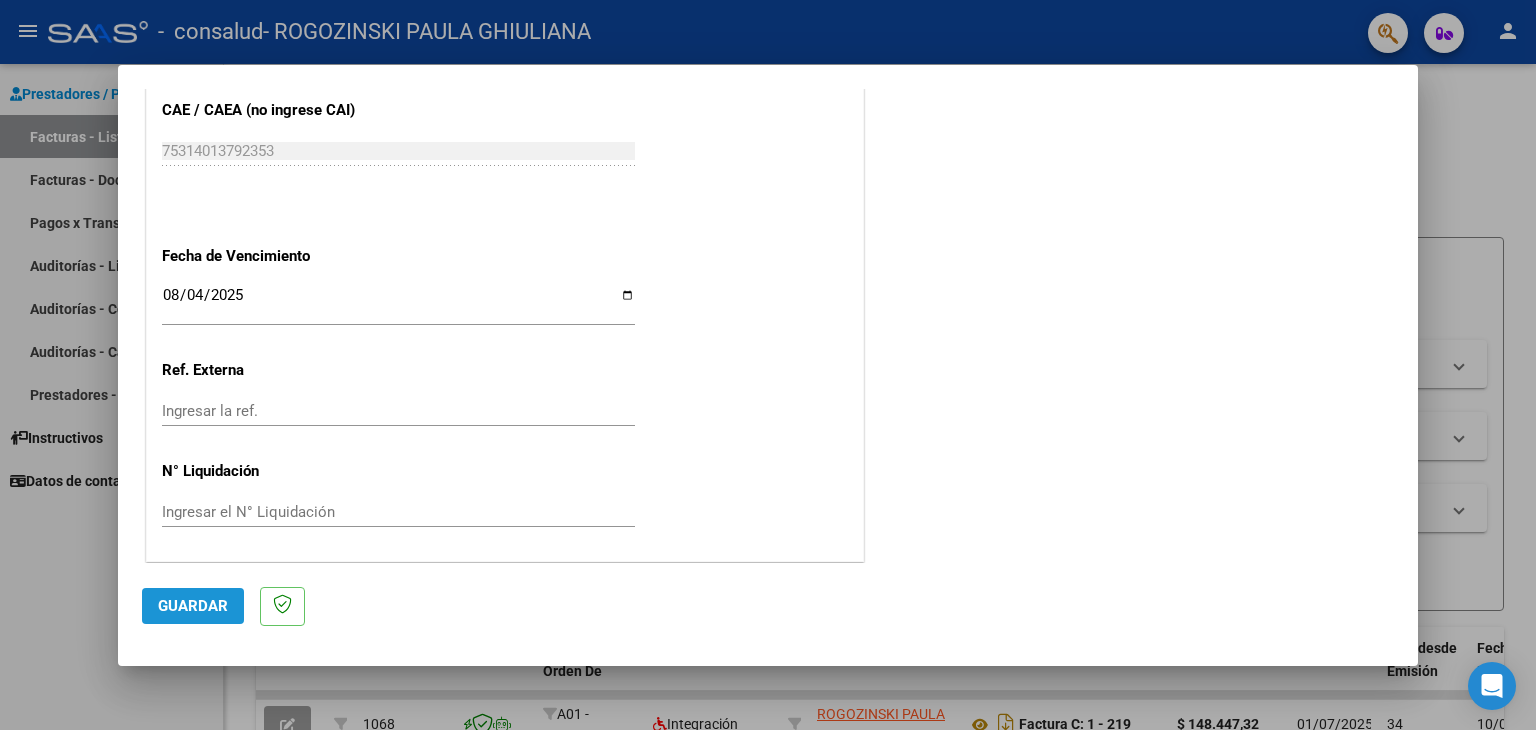 click on "Guardar" 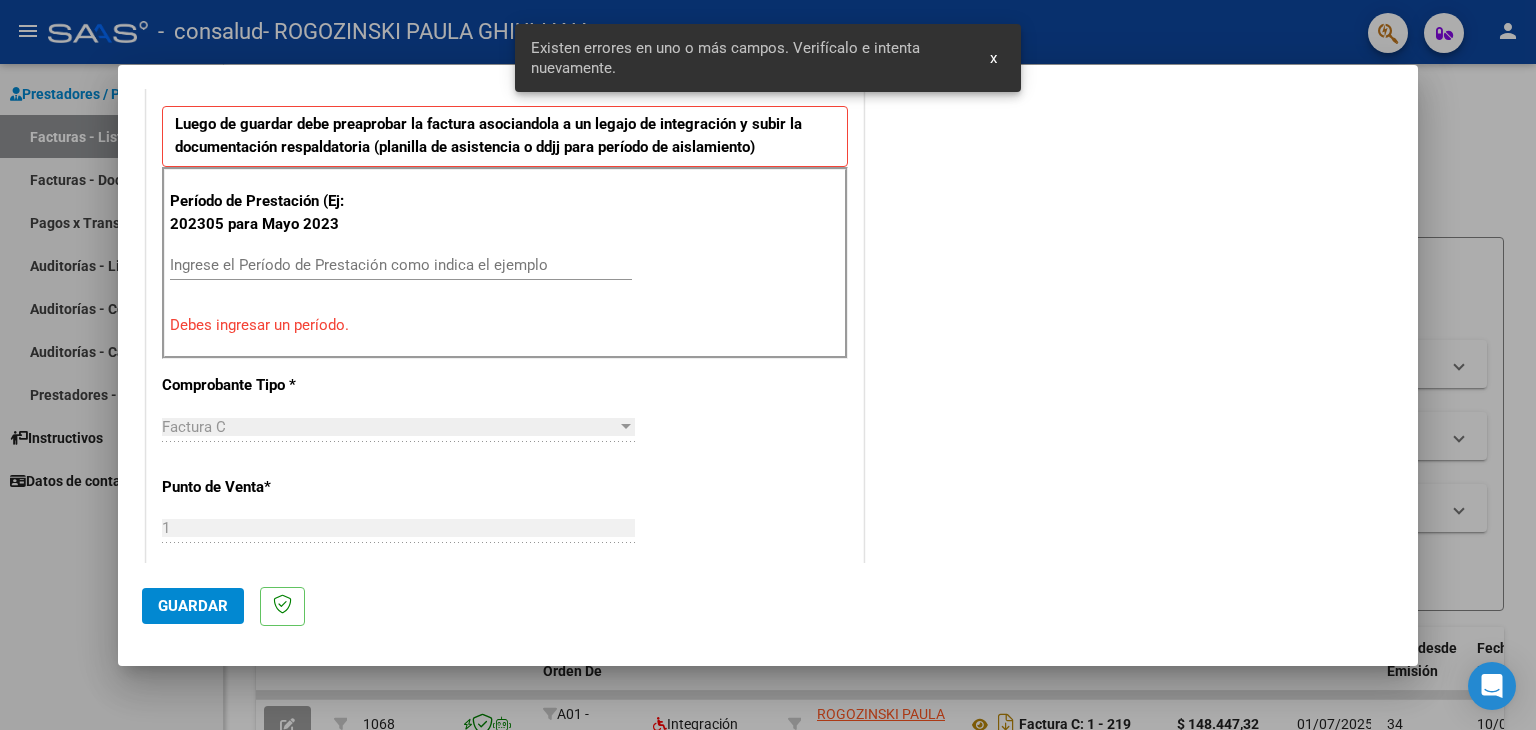 scroll, scrollTop: 420, scrollLeft: 0, axis: vertical 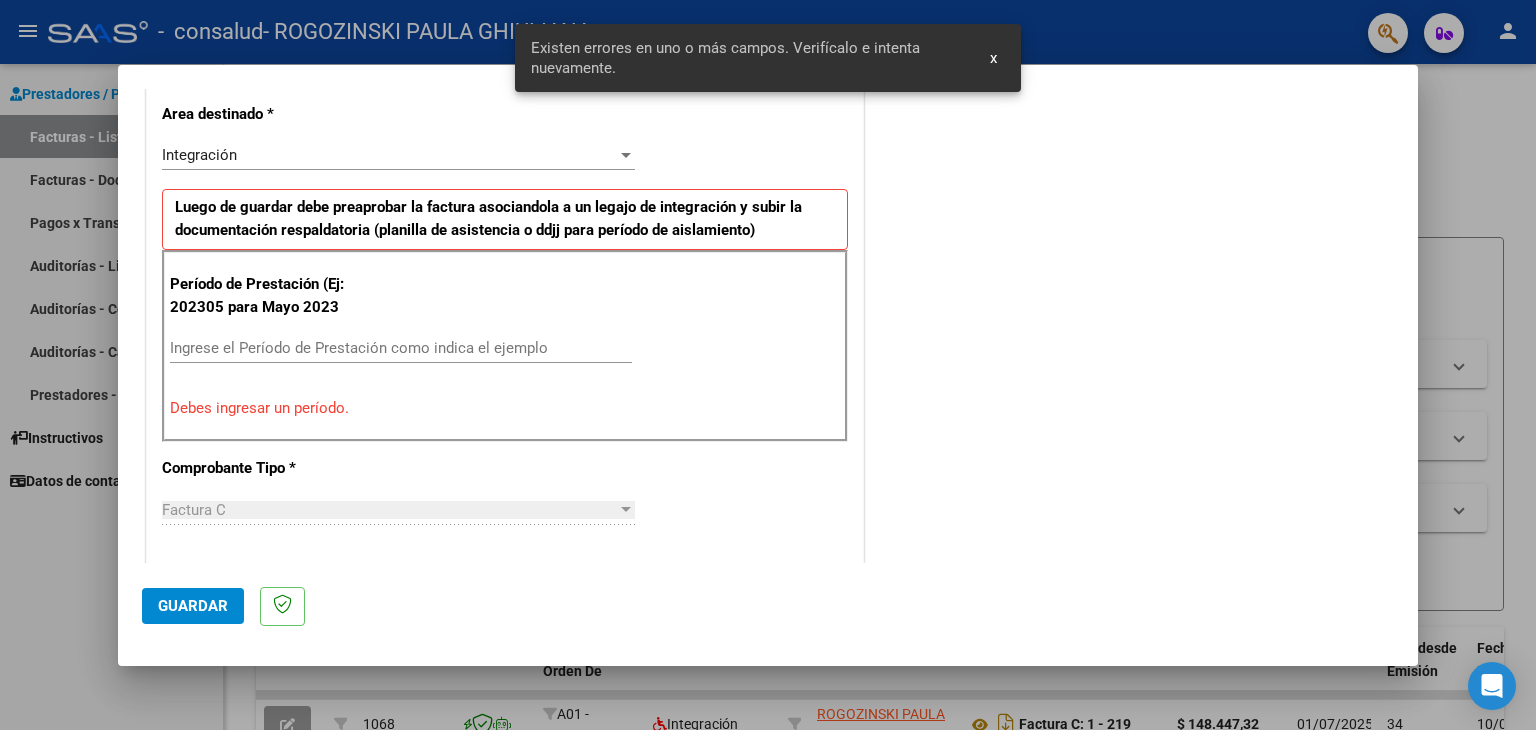 click on "Ingrese el Período de Prestación como indica el ejemplo" at bounding box center (401, 357) 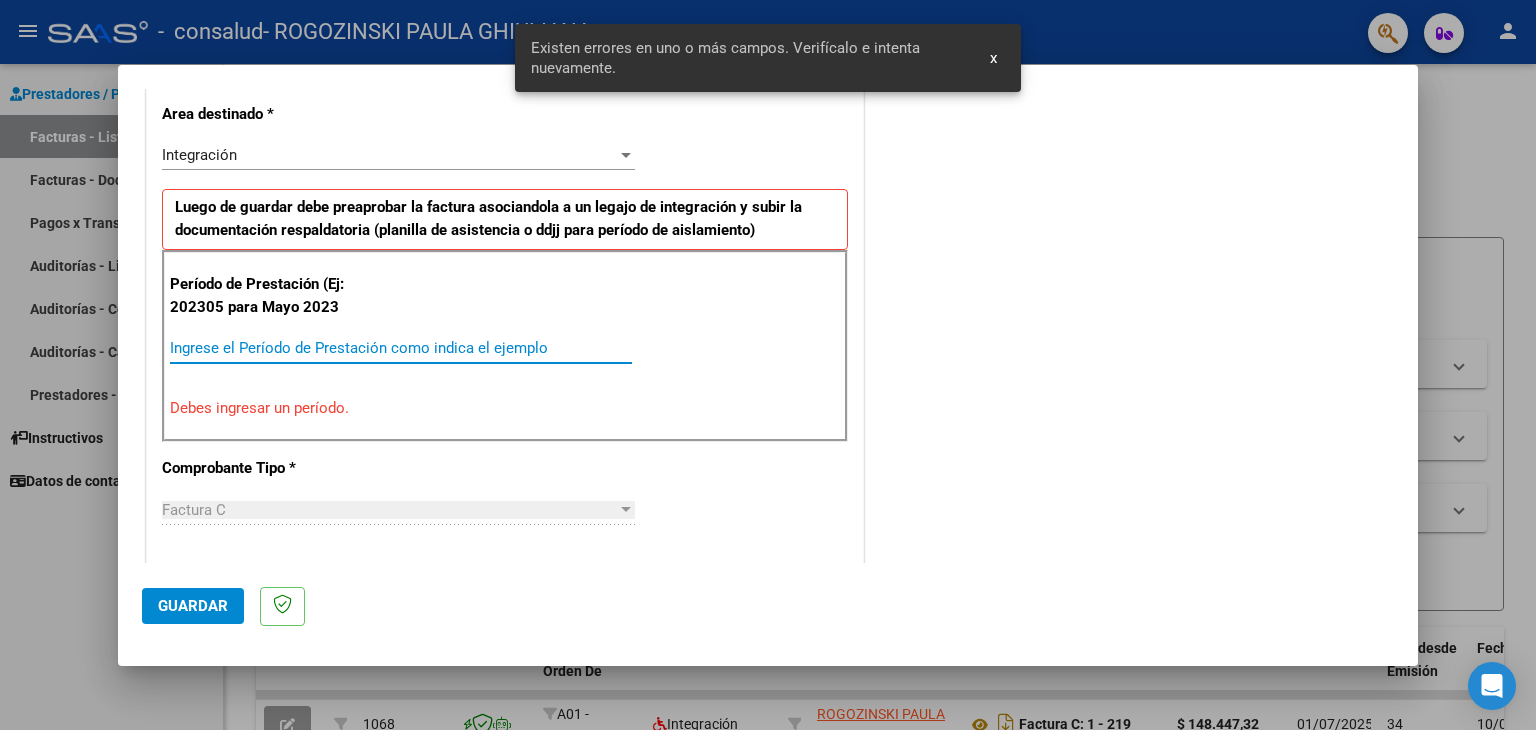 click on "Ingrese el Período de Prestación como indica el ejemplo" at bounding box center [401, 348] 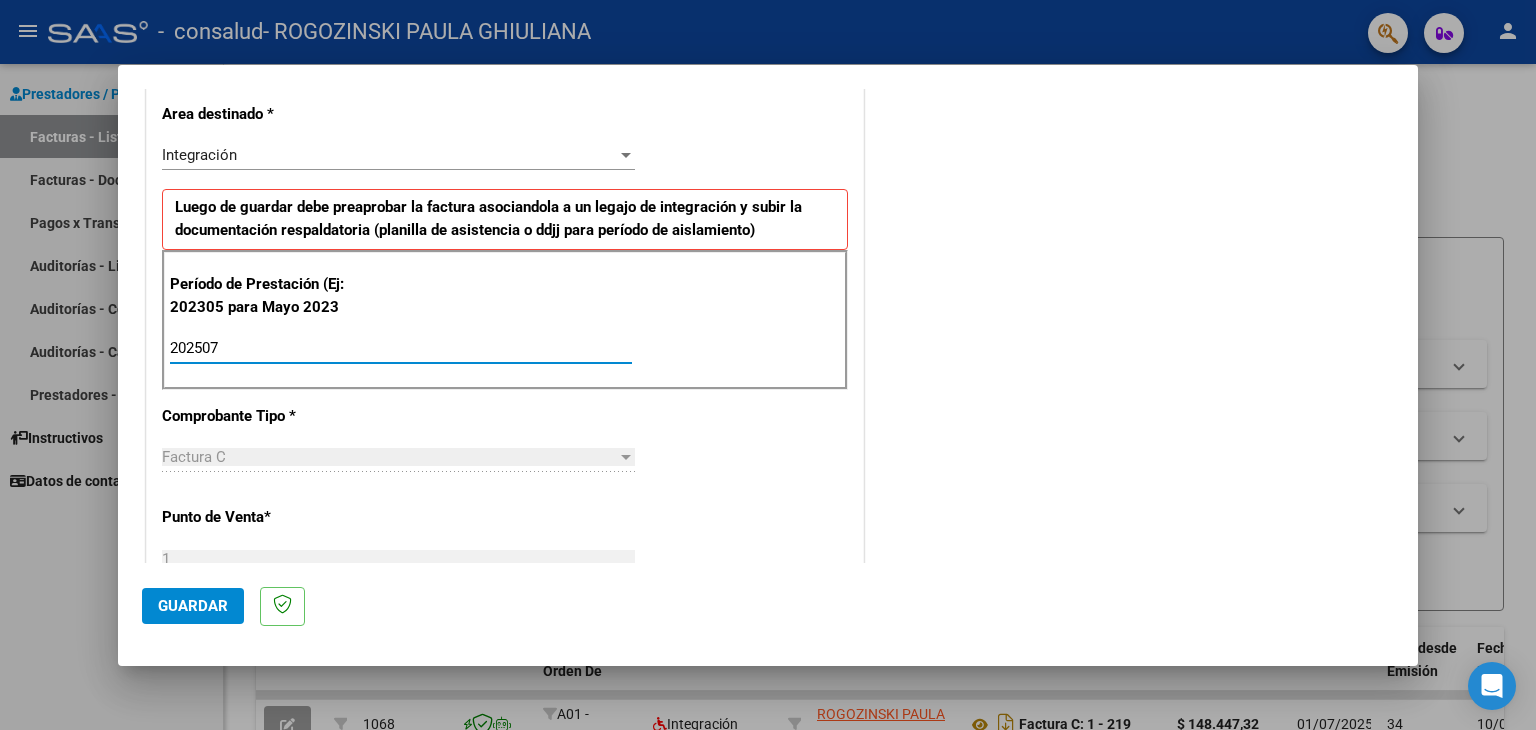 type on "202507" 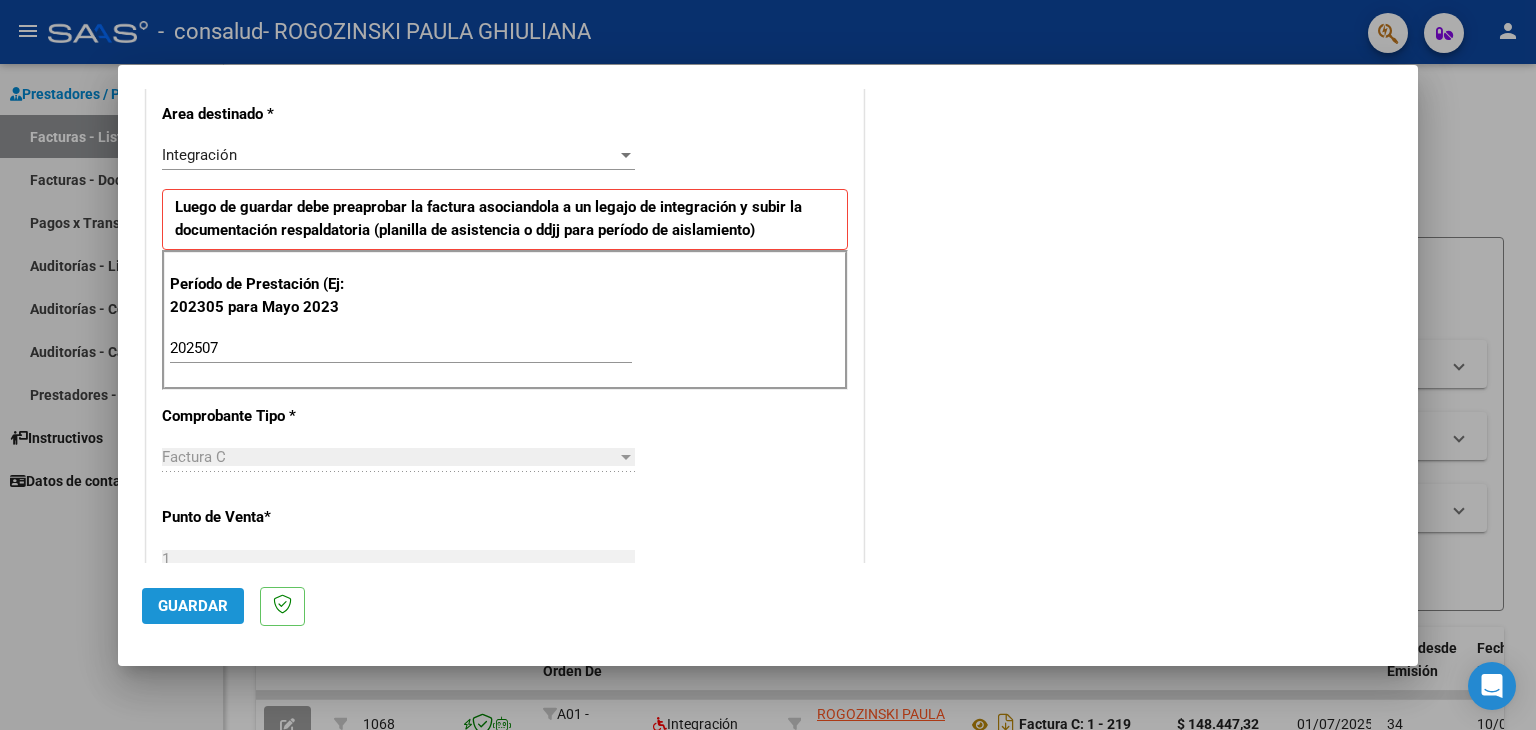 click on "Guardar" 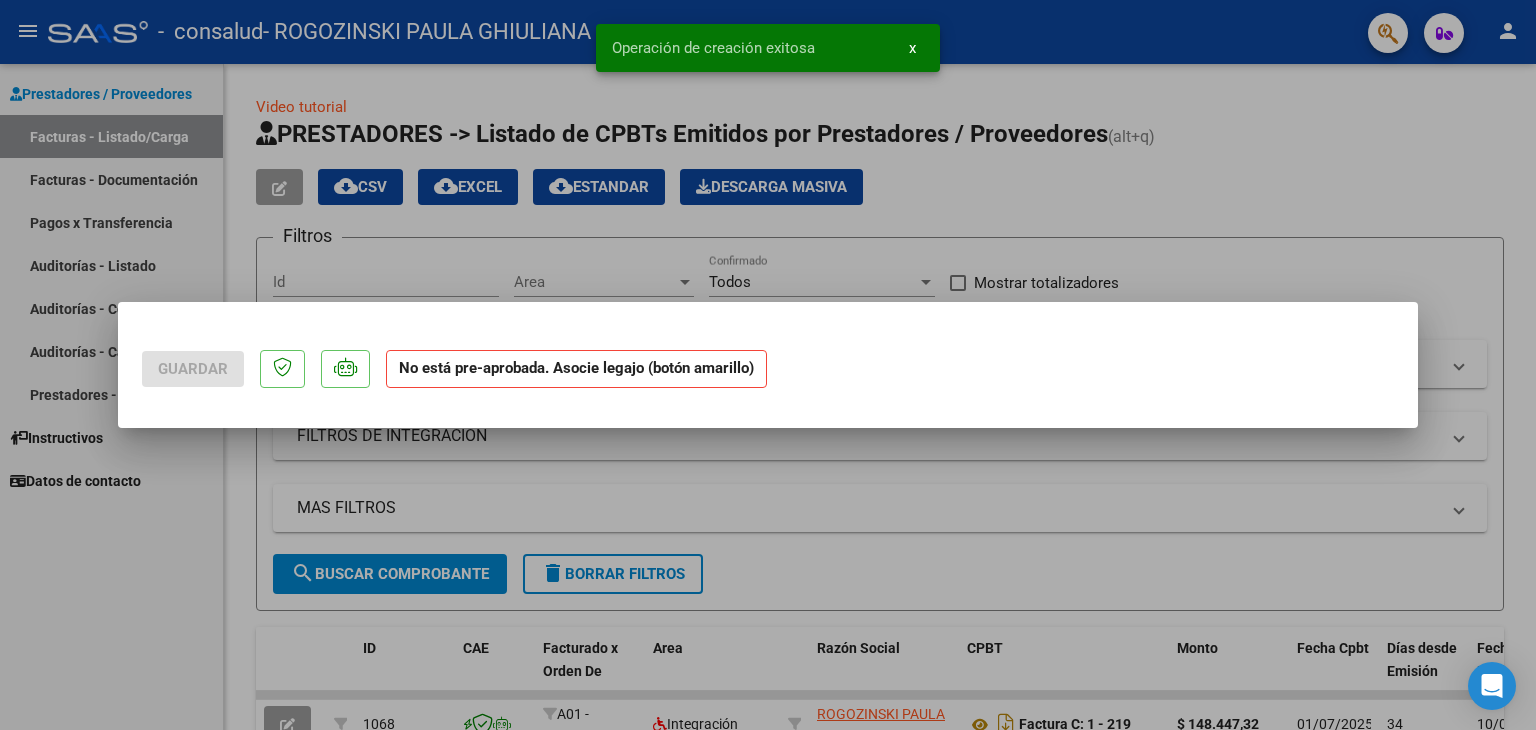 scroll, scrollTop: 0, scrollLeft: 0, axis: both 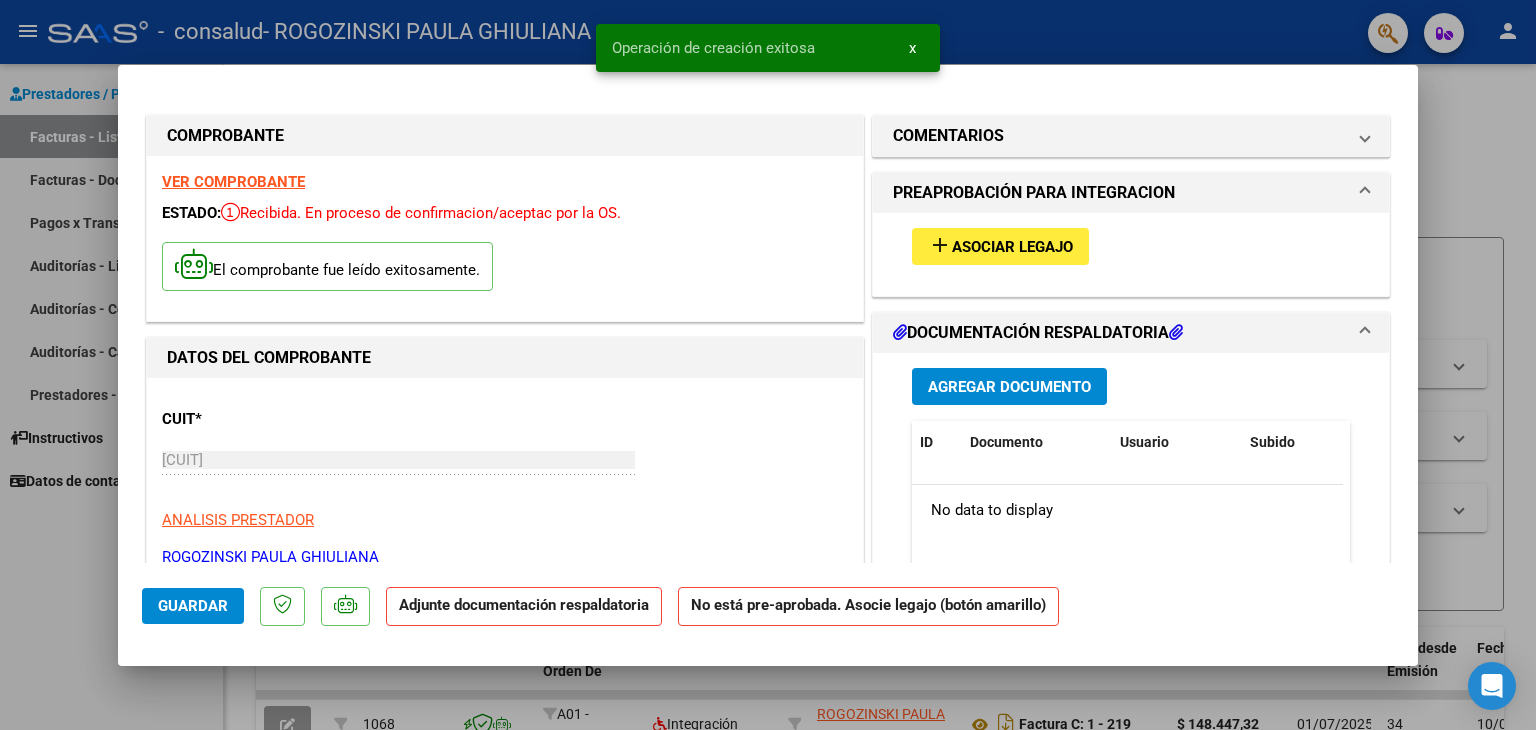 click on "add Asociar Legajo" at bounding box center [1000, 246] 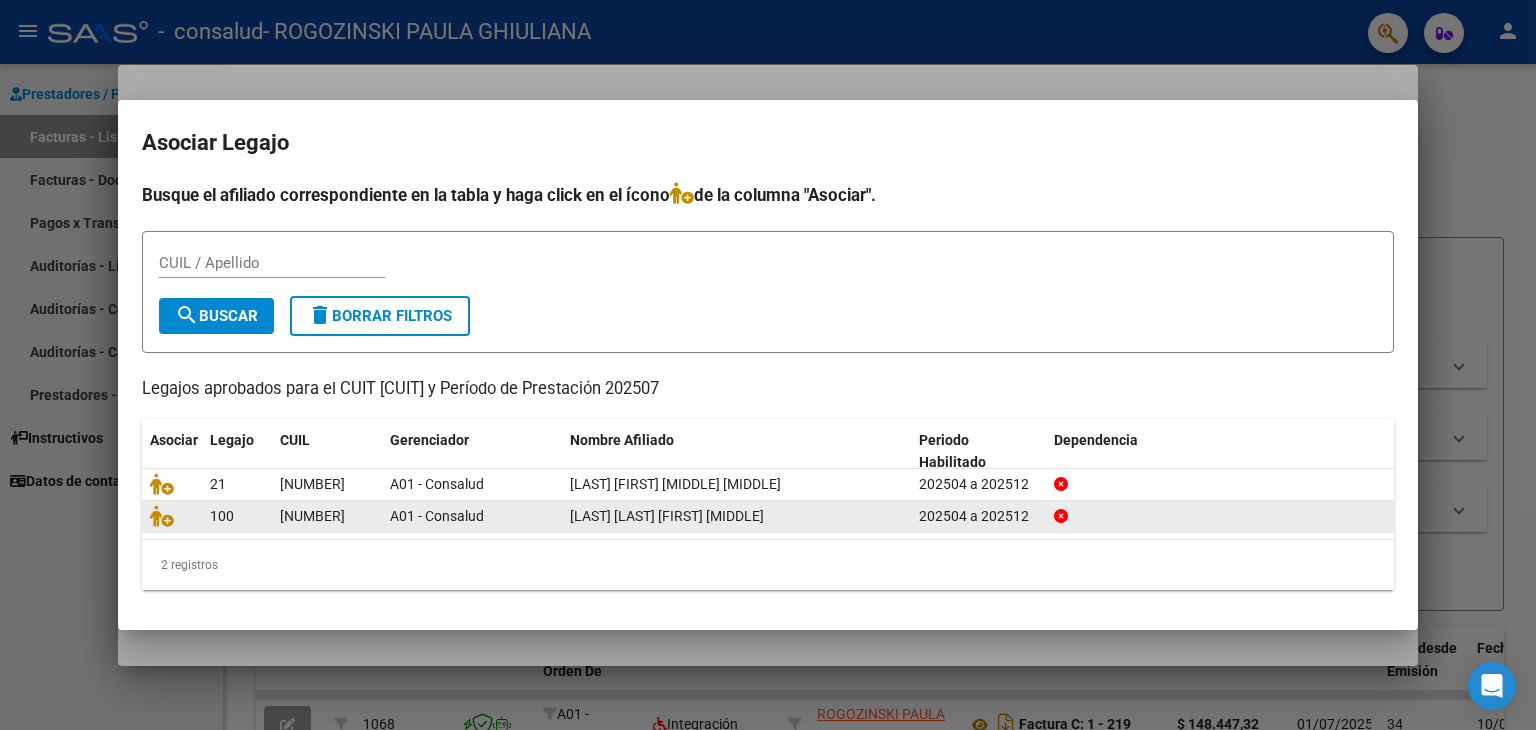 click on "[NUMBER]" 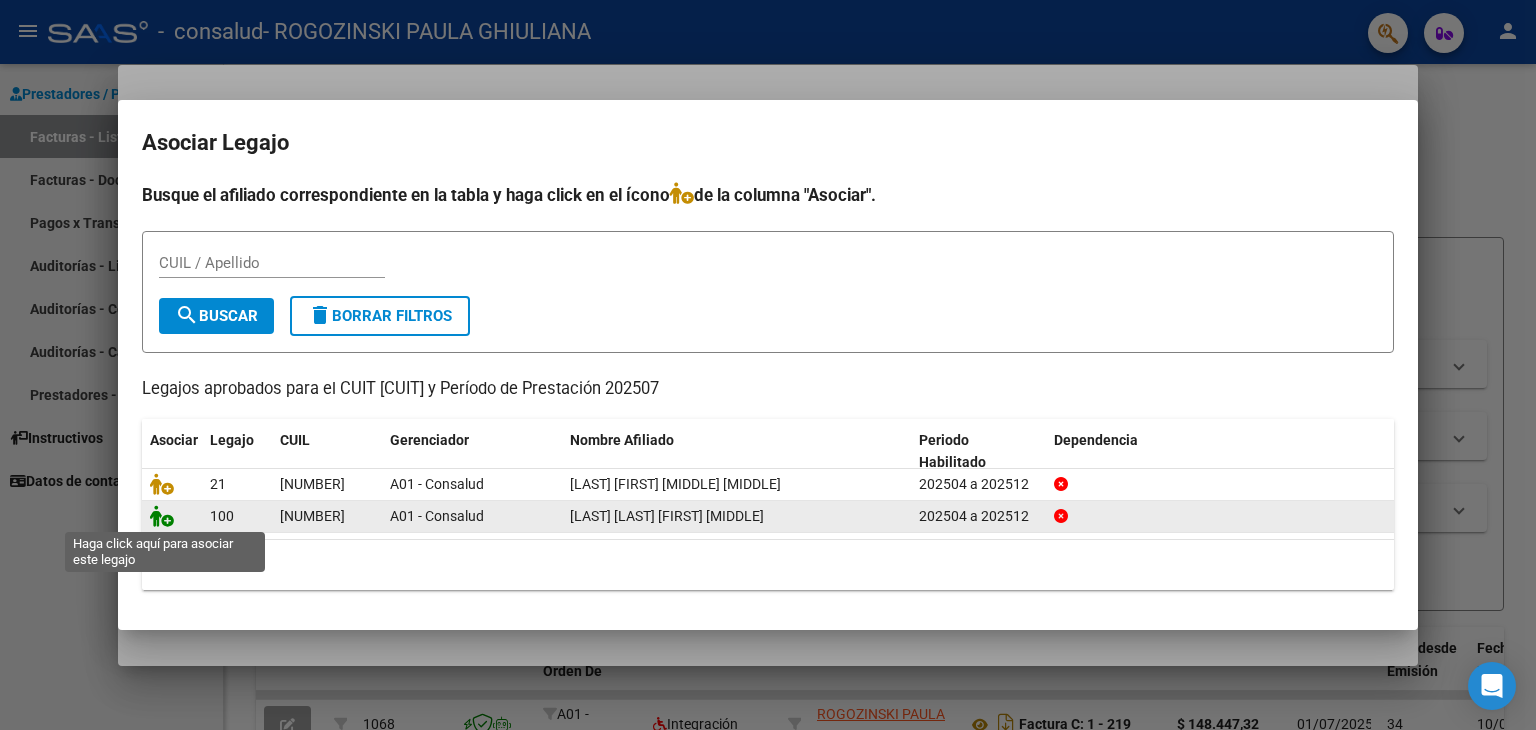 click 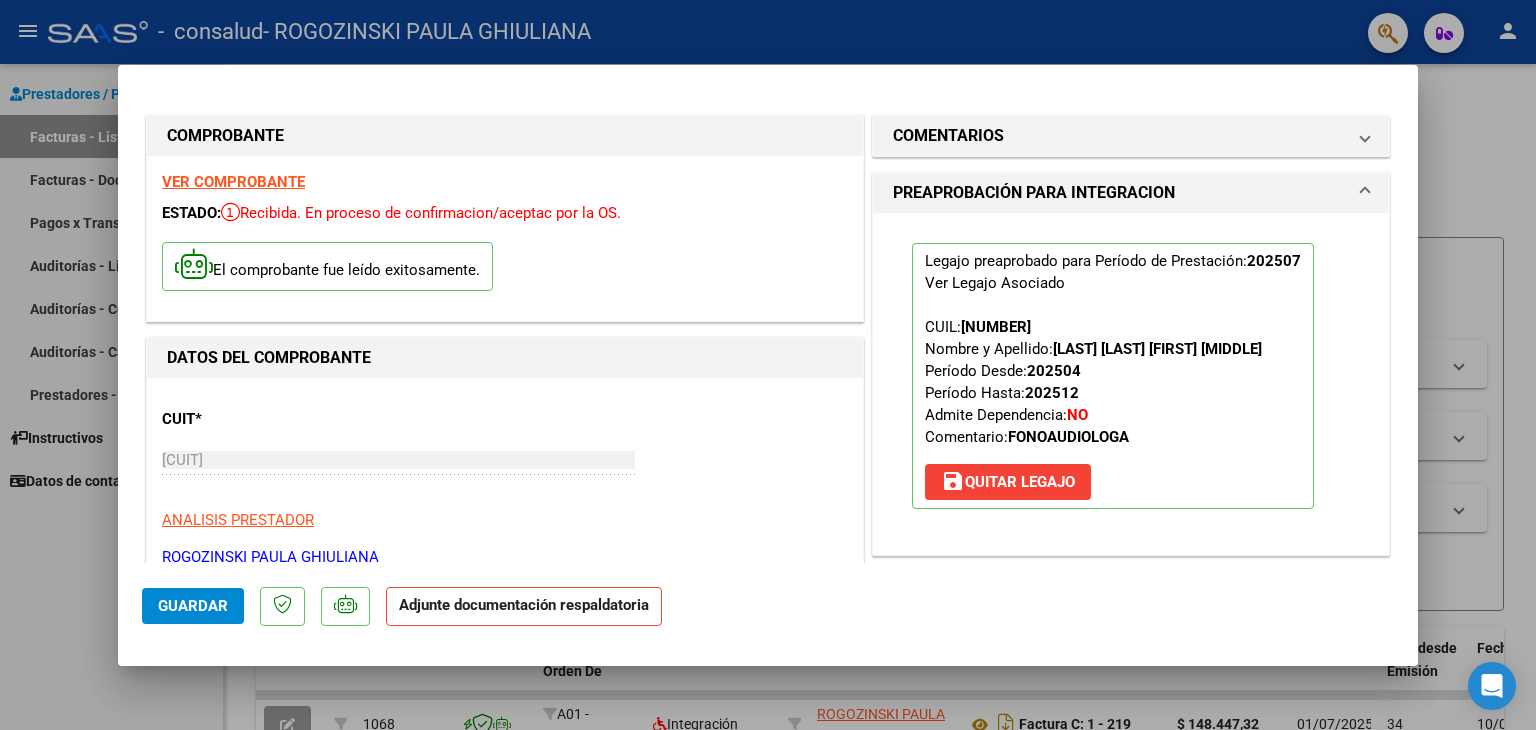 click on "Adjunte documentación respaldatoria" 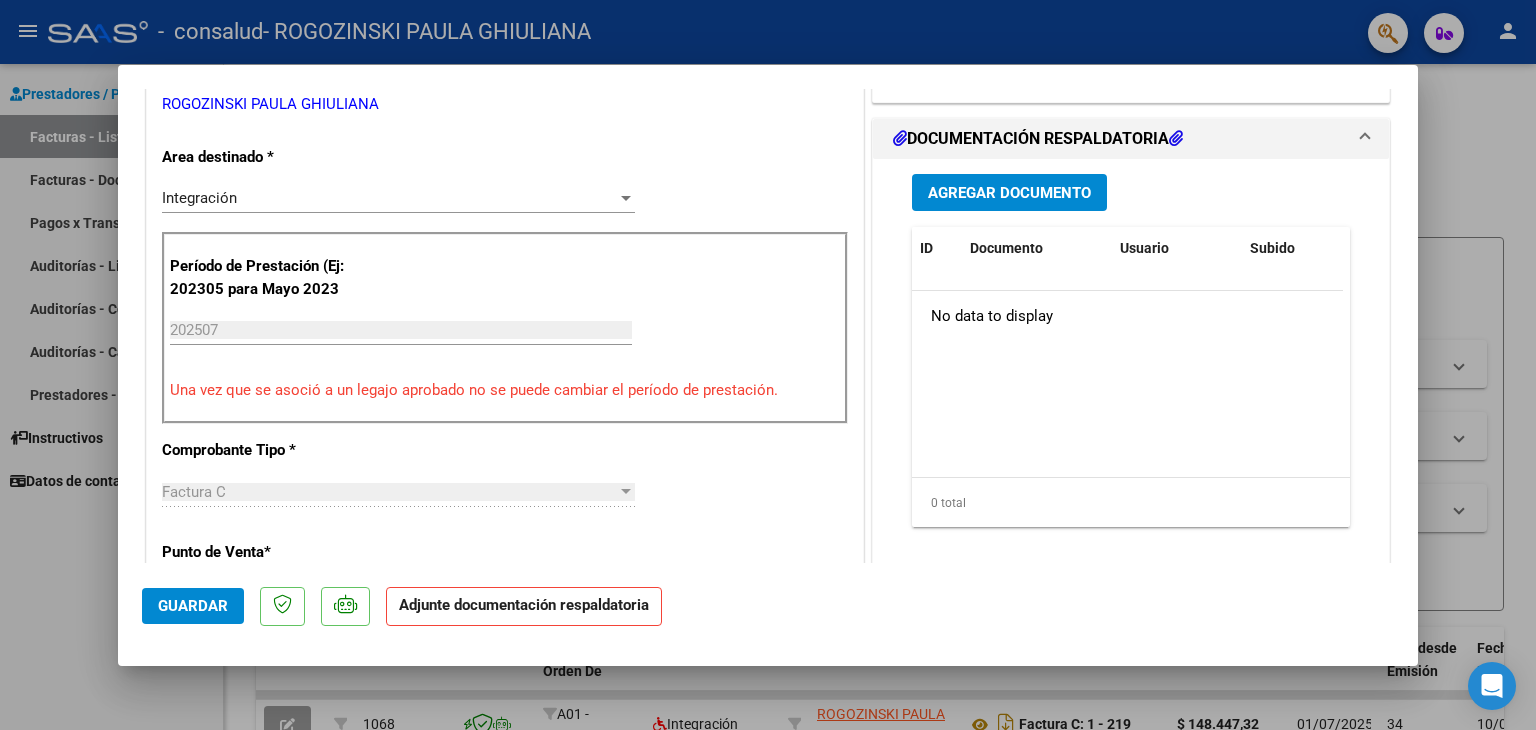 scroll, scrollTop: 417, scrollLeft: 0, axis: vertical 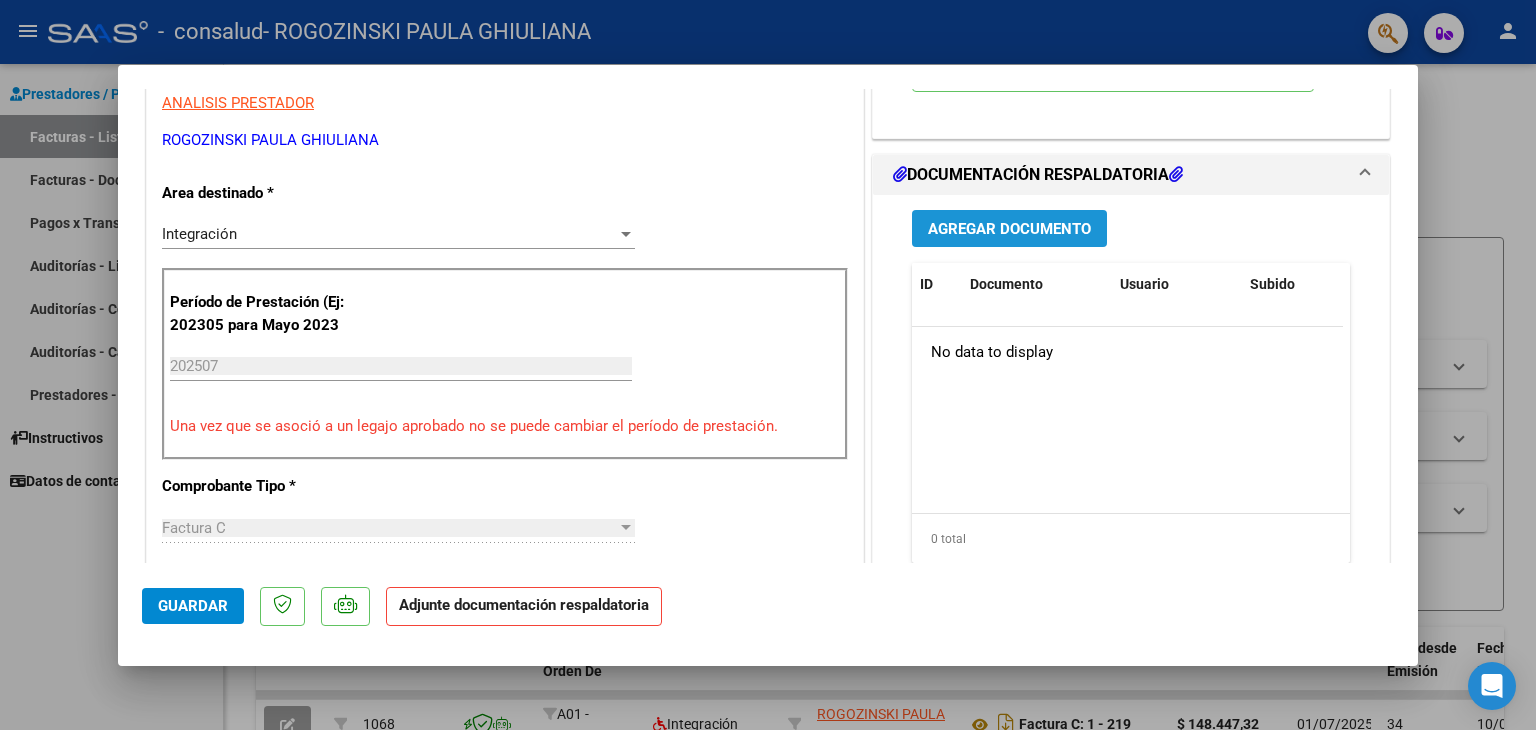 click on "Agregar Documento" at bounding box center [1009, 229] 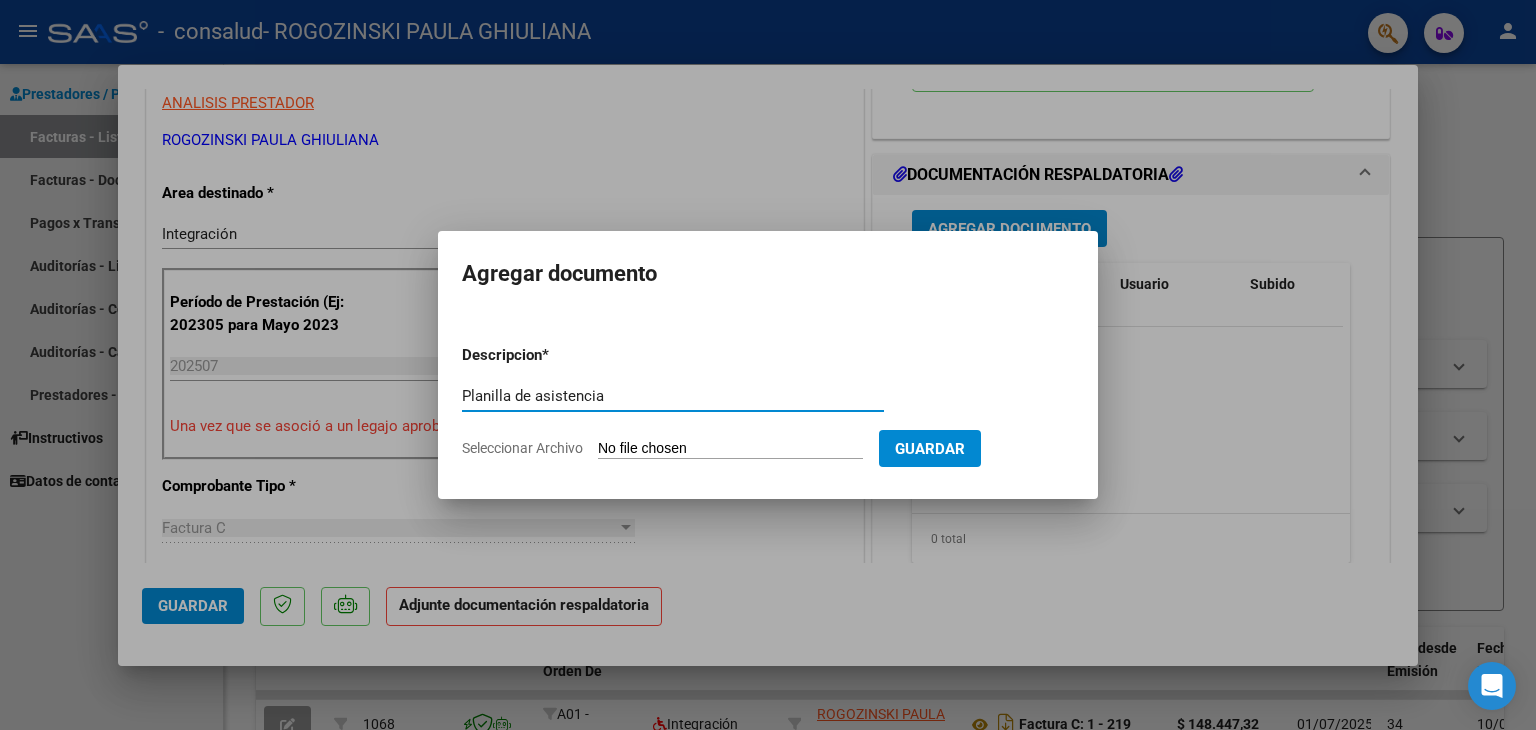 type on "Planilla de asistencia" 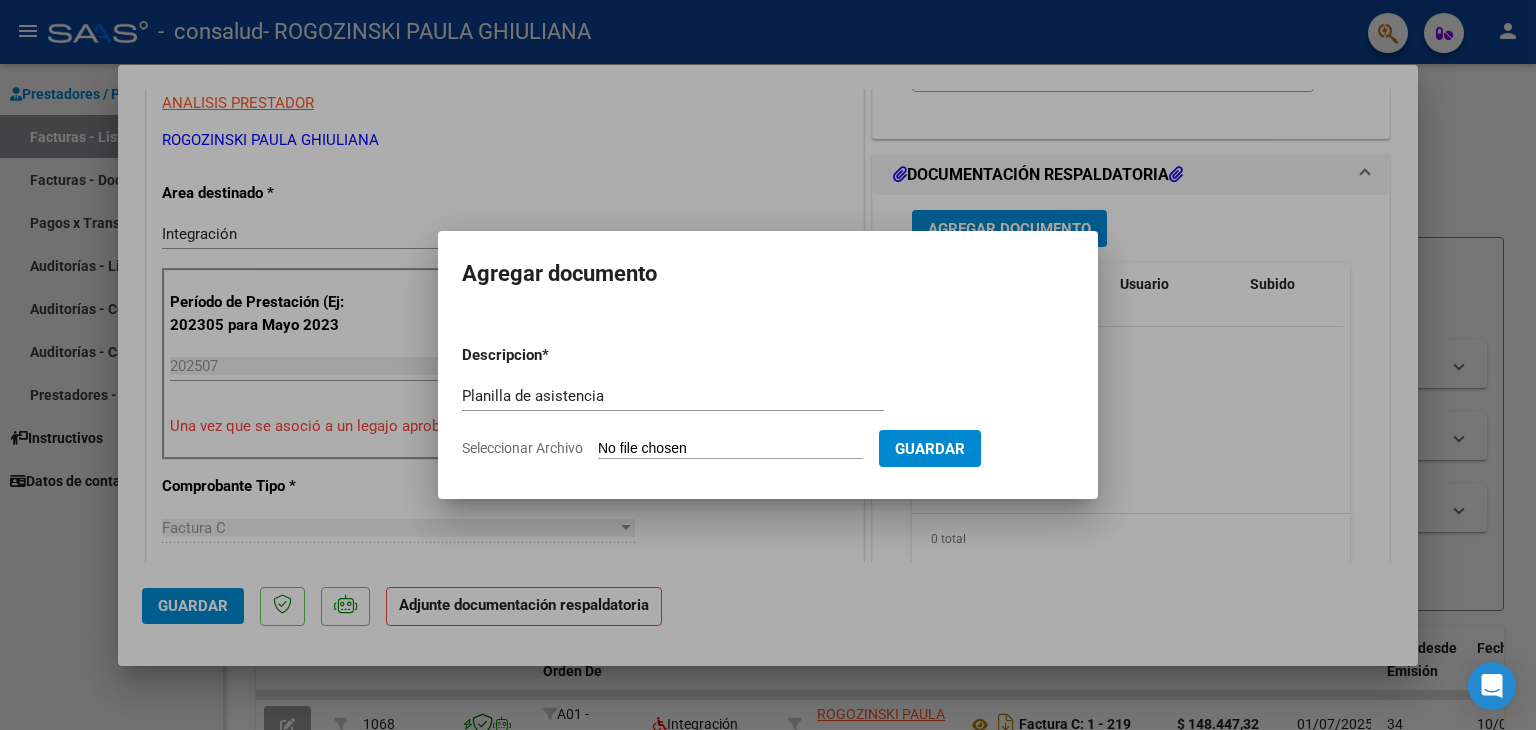 type on "C:\fakepath\Planilla Julio Galarza Mateo.pdf" 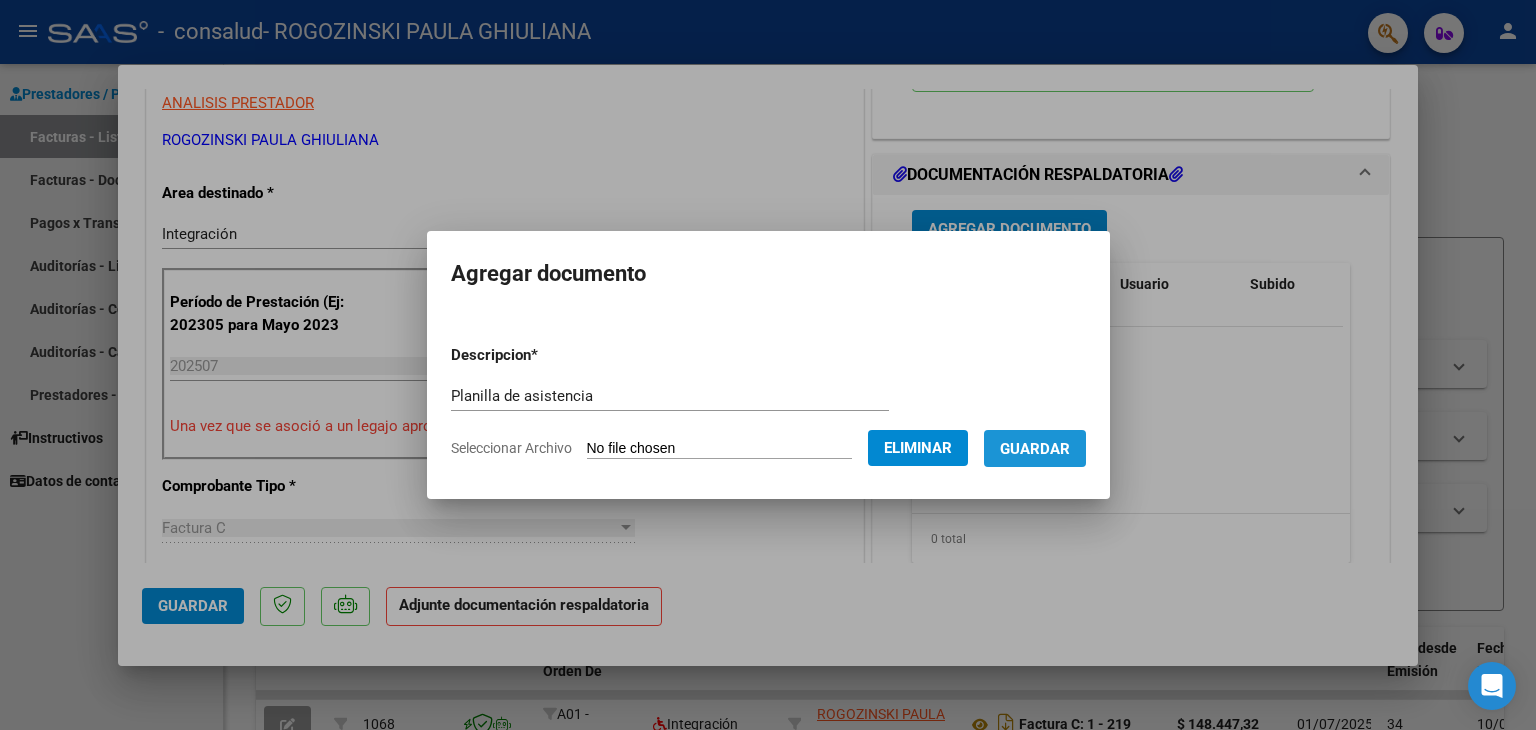 click on "Guardar" at bounding box center [1035, 449] 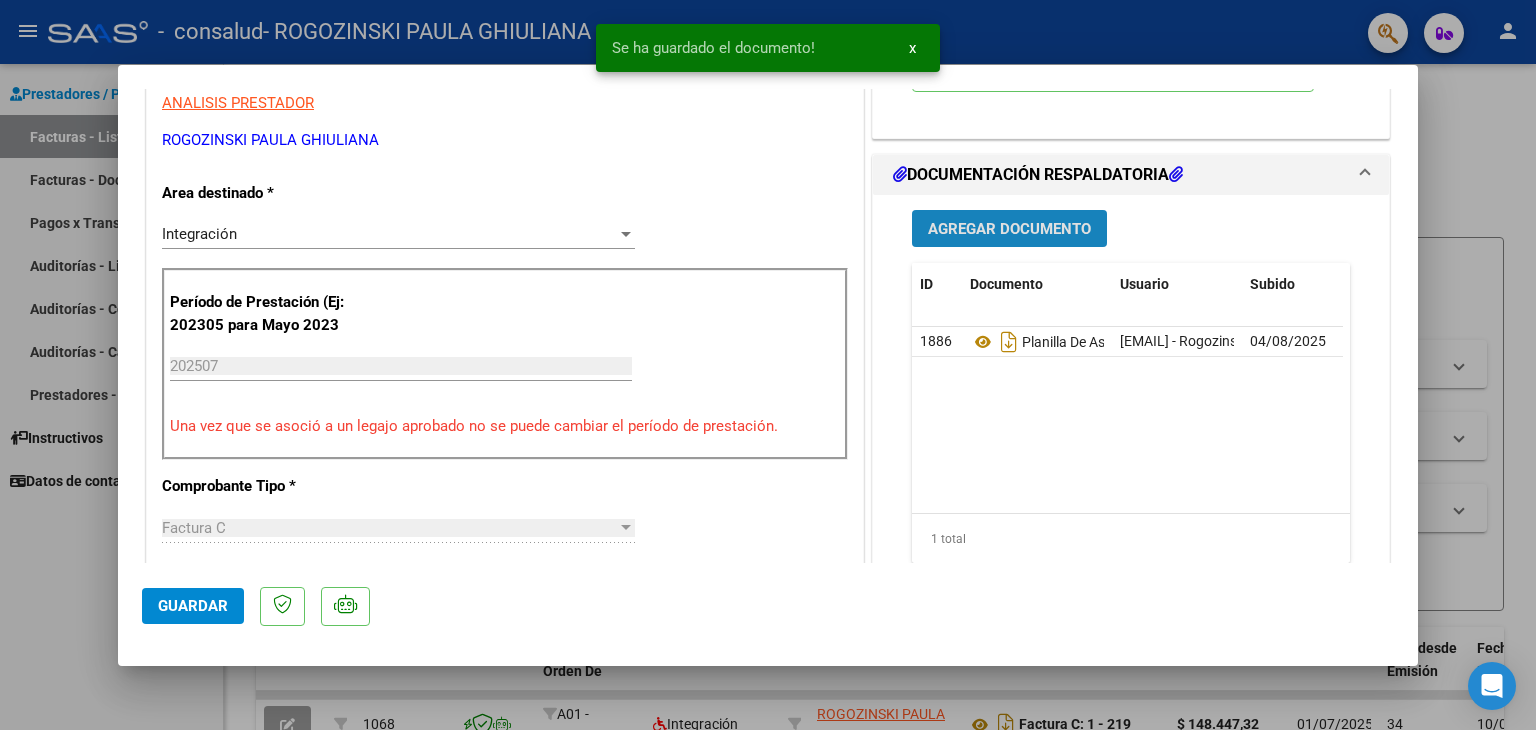 click on "Agregar Documento" at bounding box center (1009, 228) 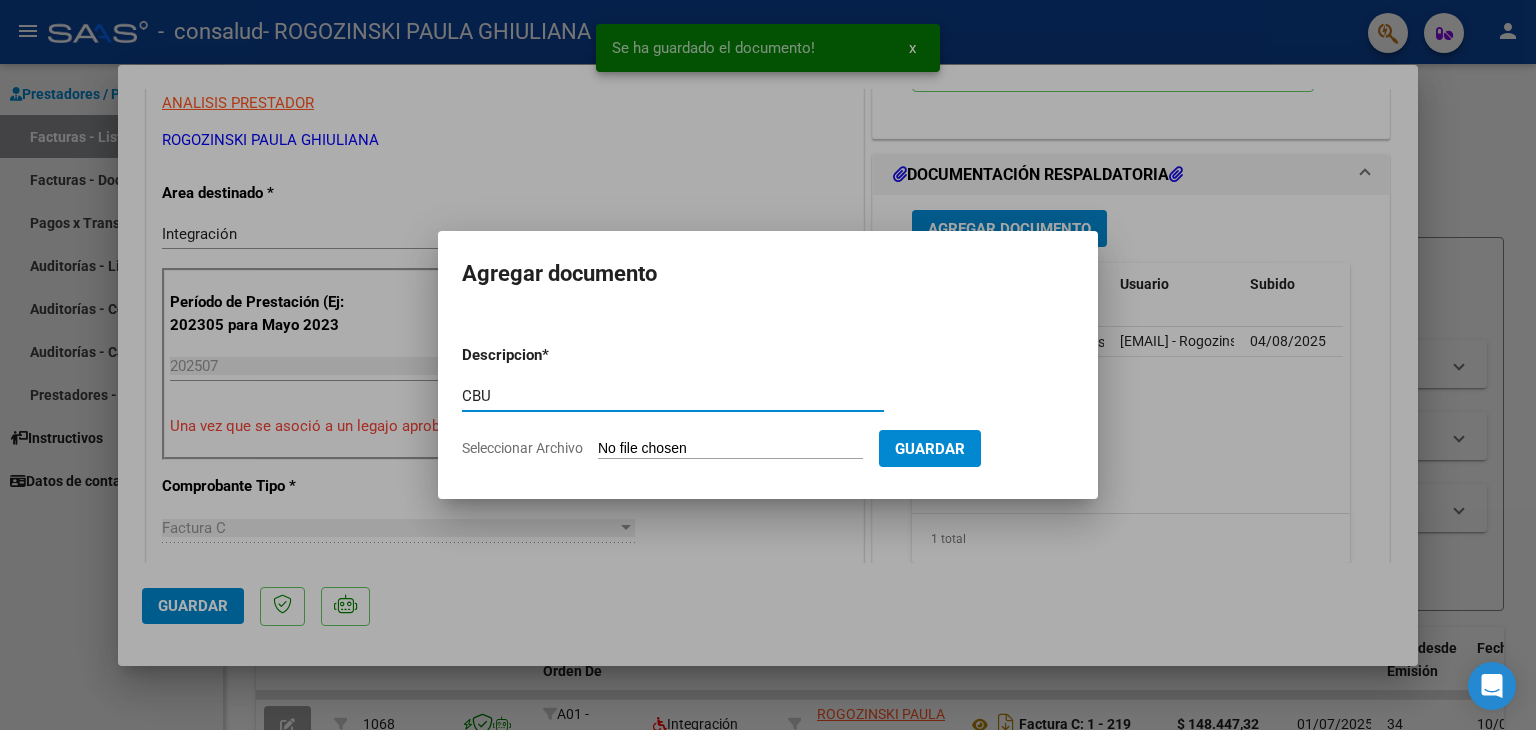 type on "CBU" 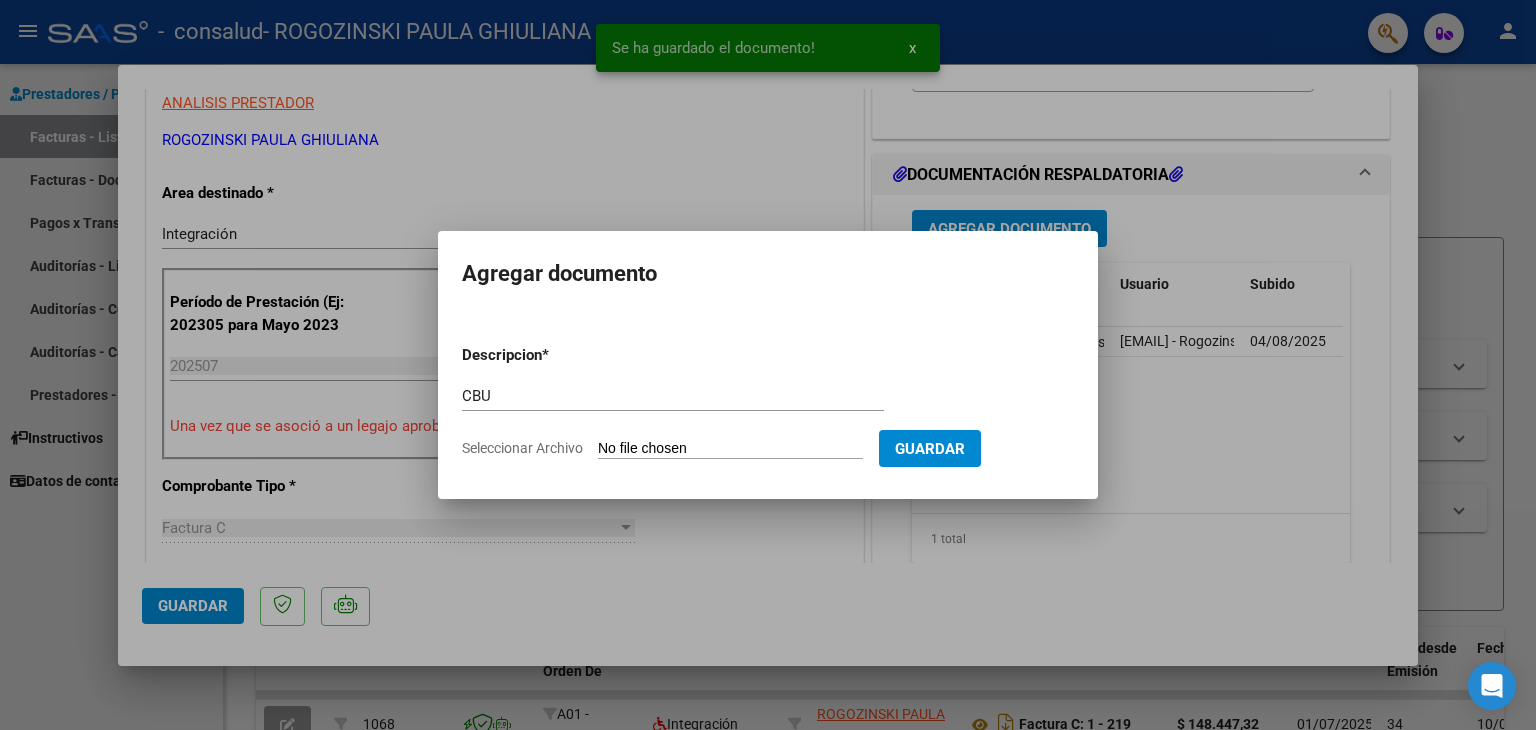 click on "Seleccionar Archivo" at bounding box center (730, 449) 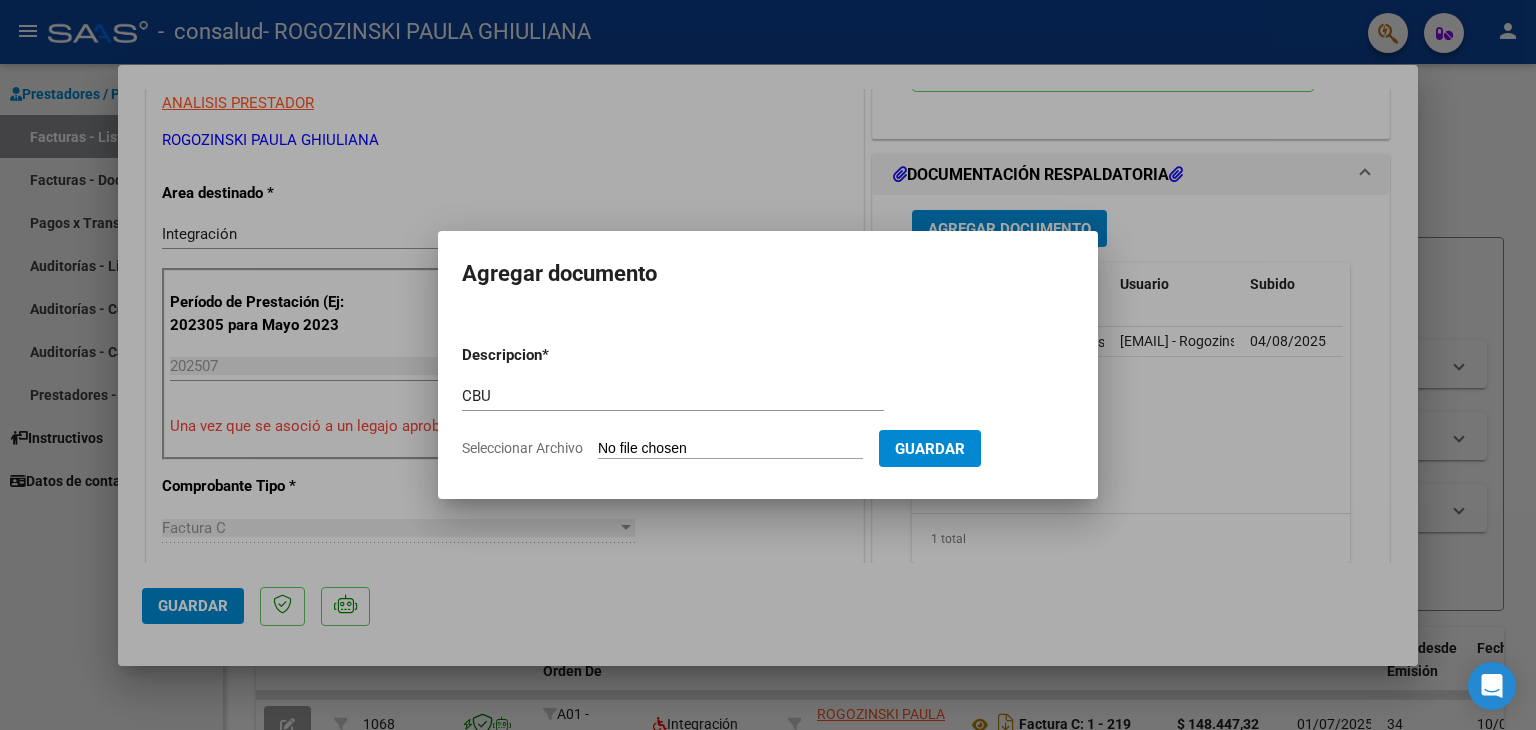 type on "C:\fakepath\Cbu.pdf" 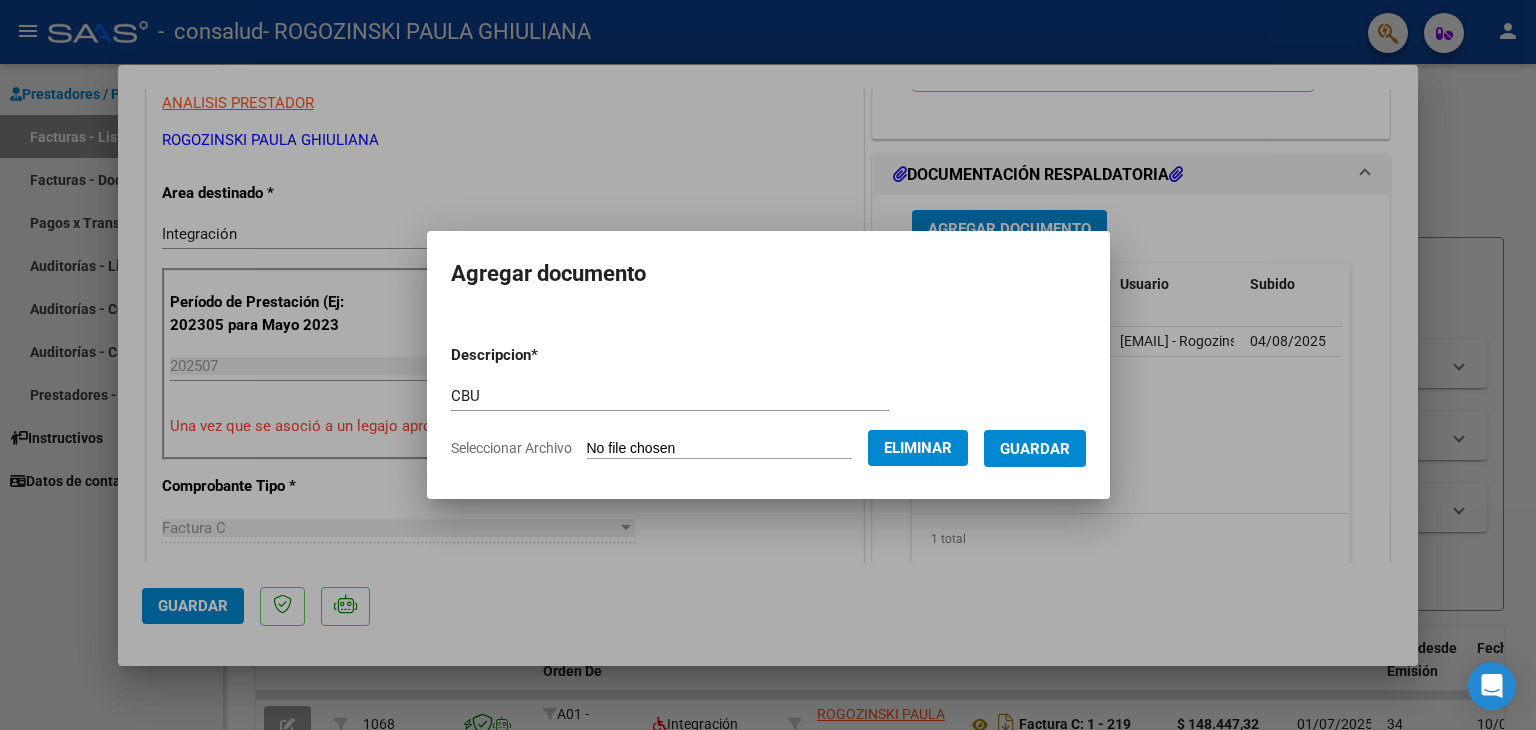 click on "Guardar" at bounding box center (1035, 448) 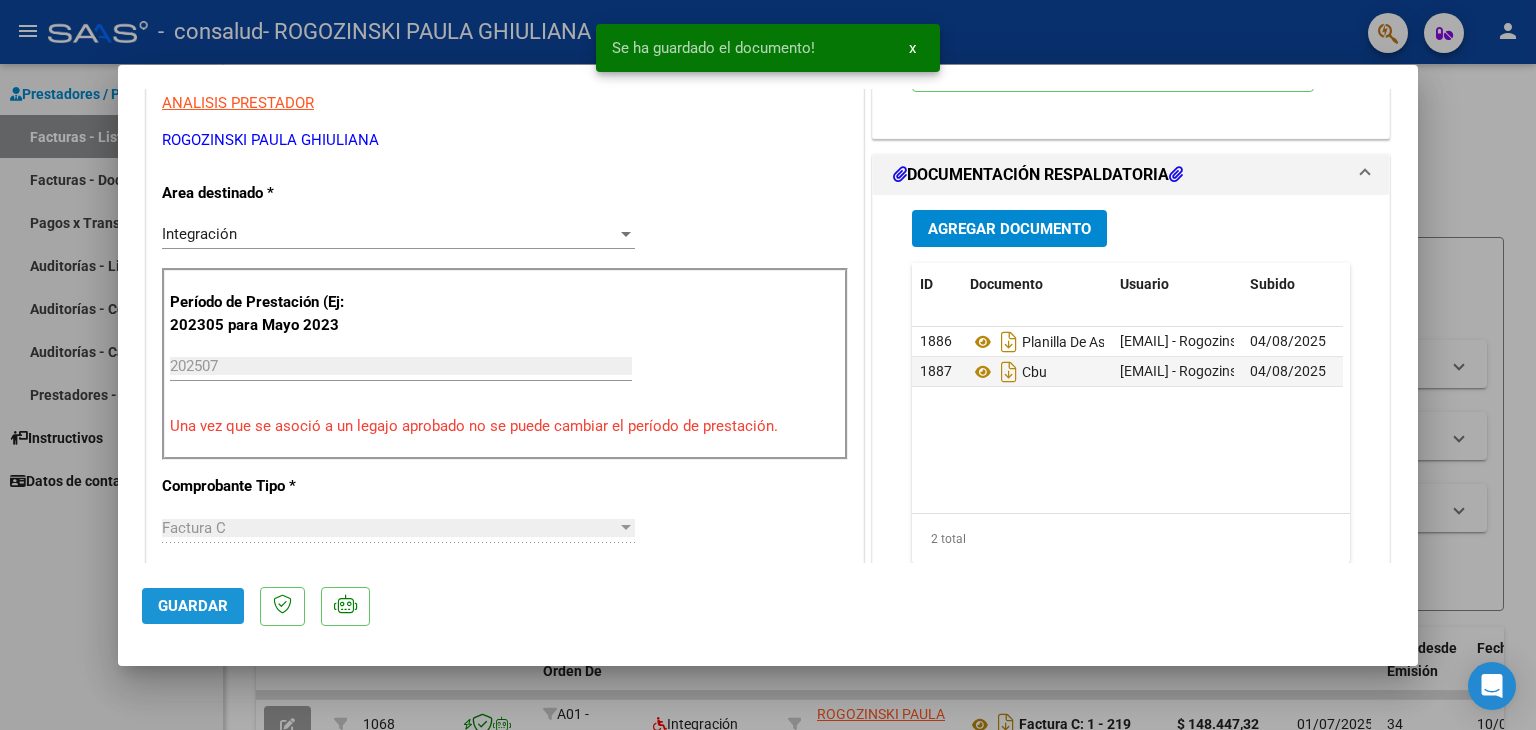 click on "Guardar" 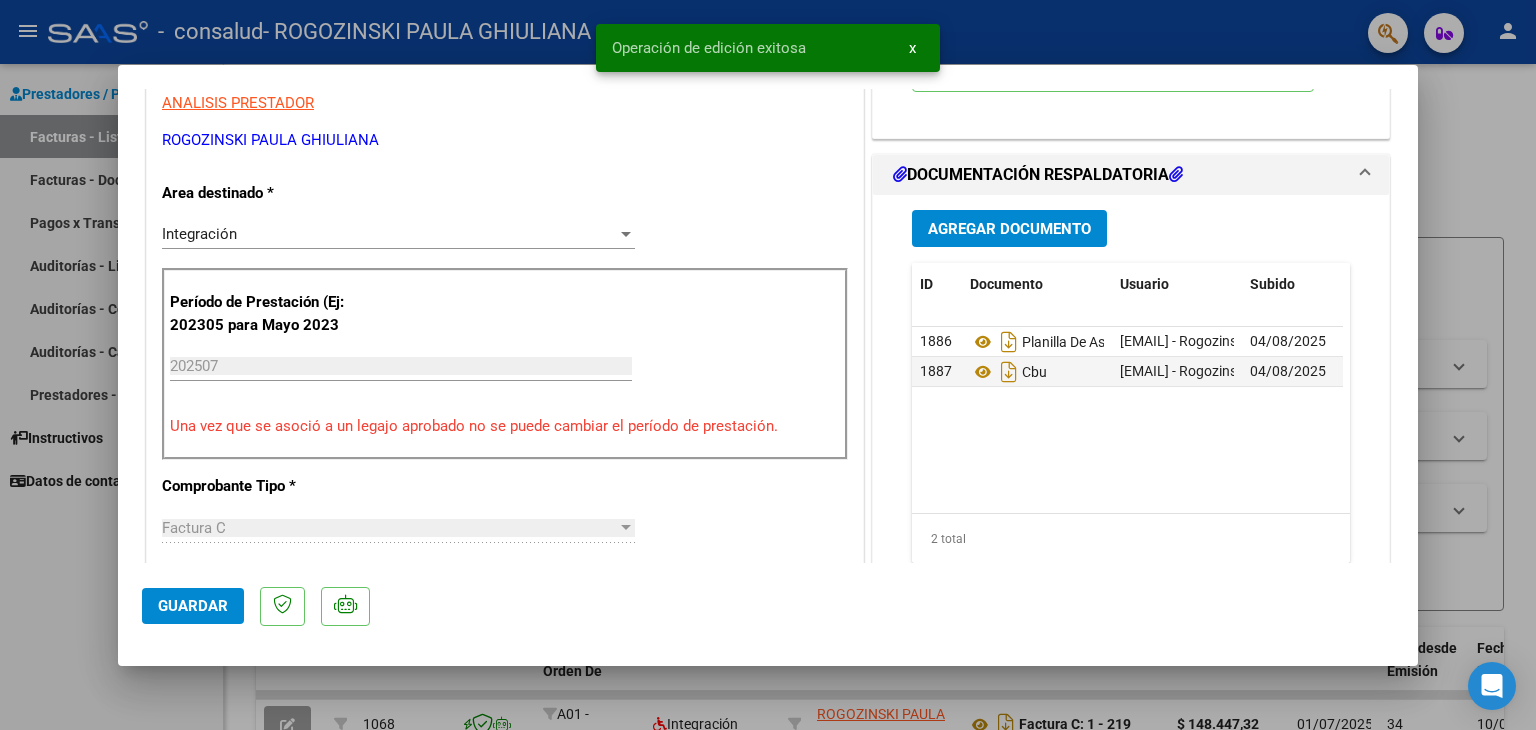 click at bounding box center (768, 365) 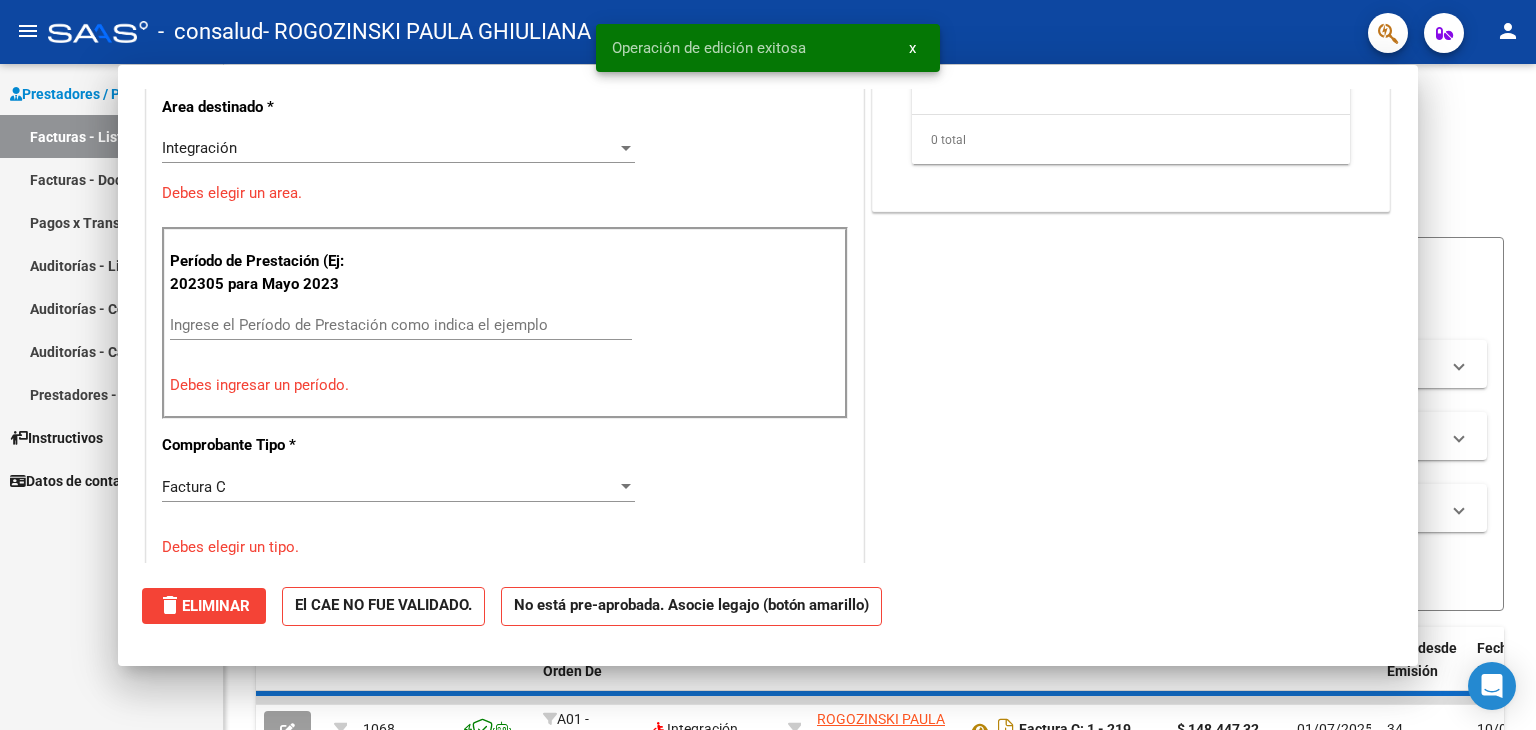 scroll, scrollTop: 331, scrollLeft: 0, axis: vertical 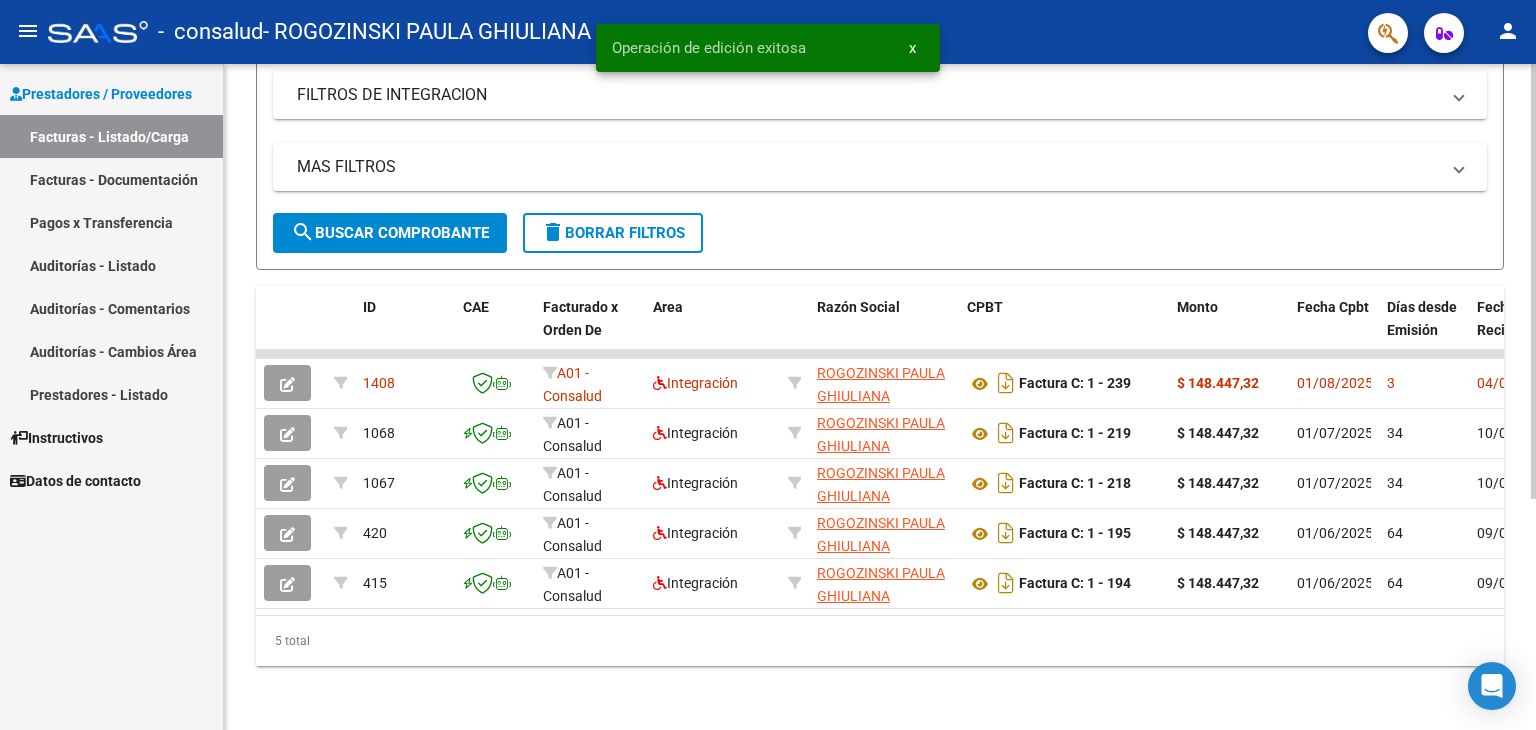 click 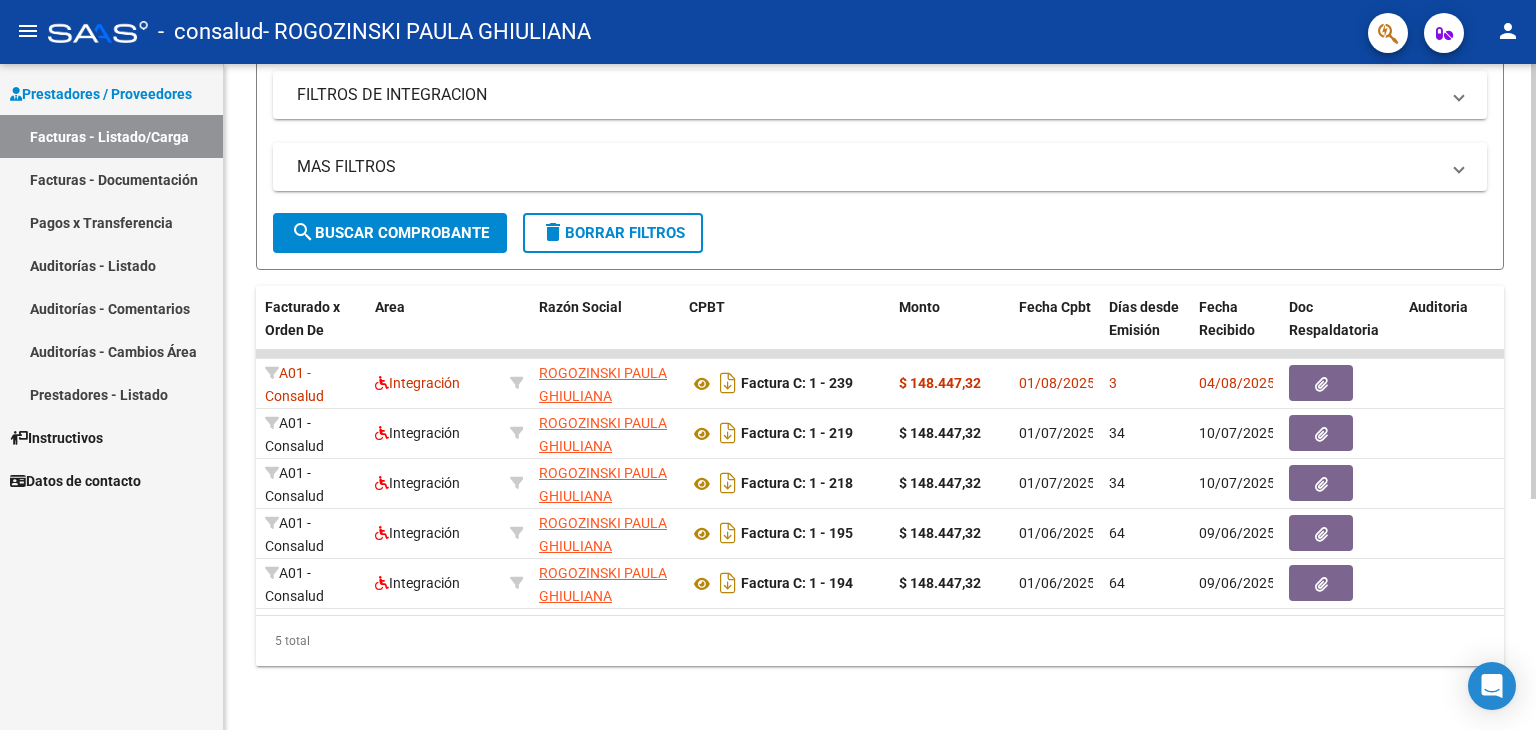 scroll, scrollTop: 0, scrollLeft: 0, axis: both 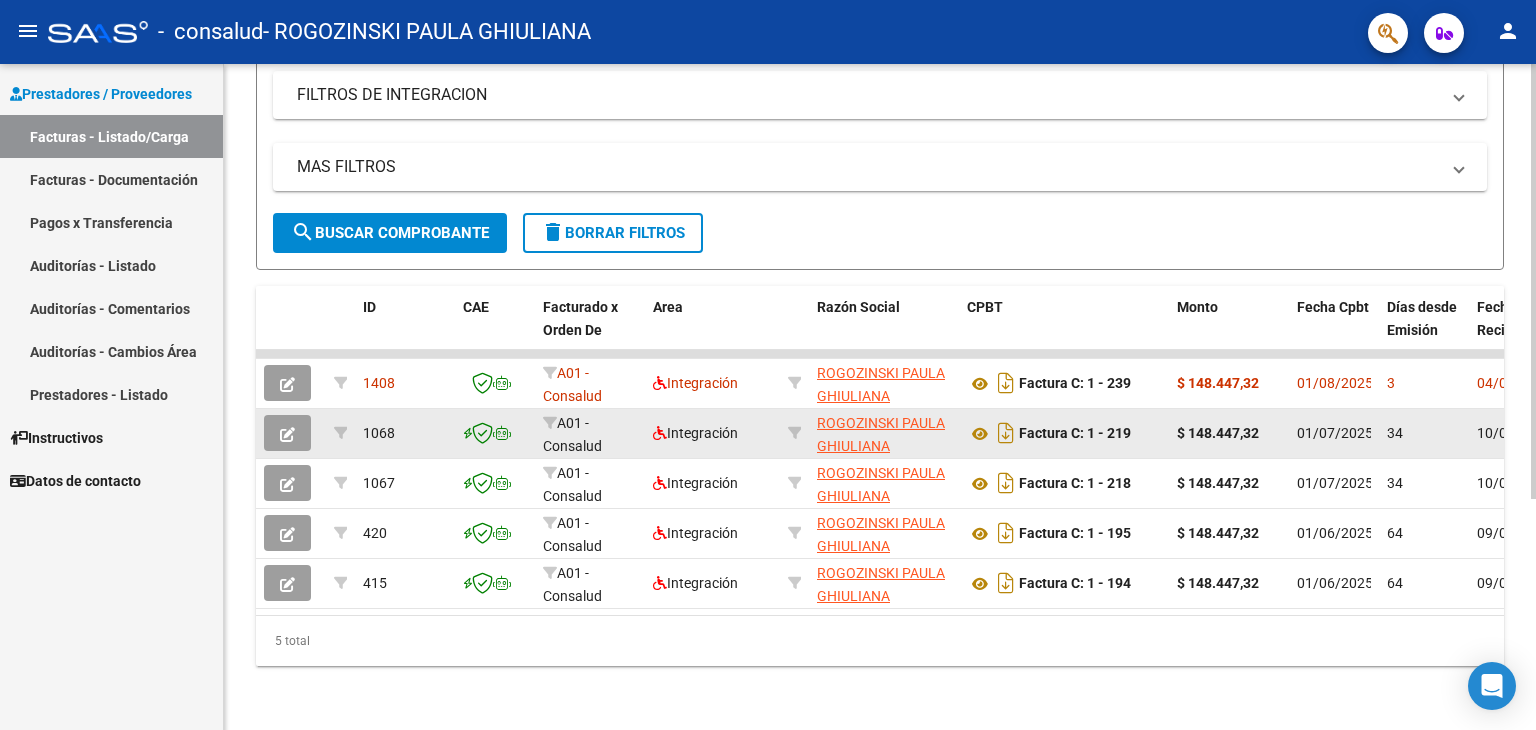 click 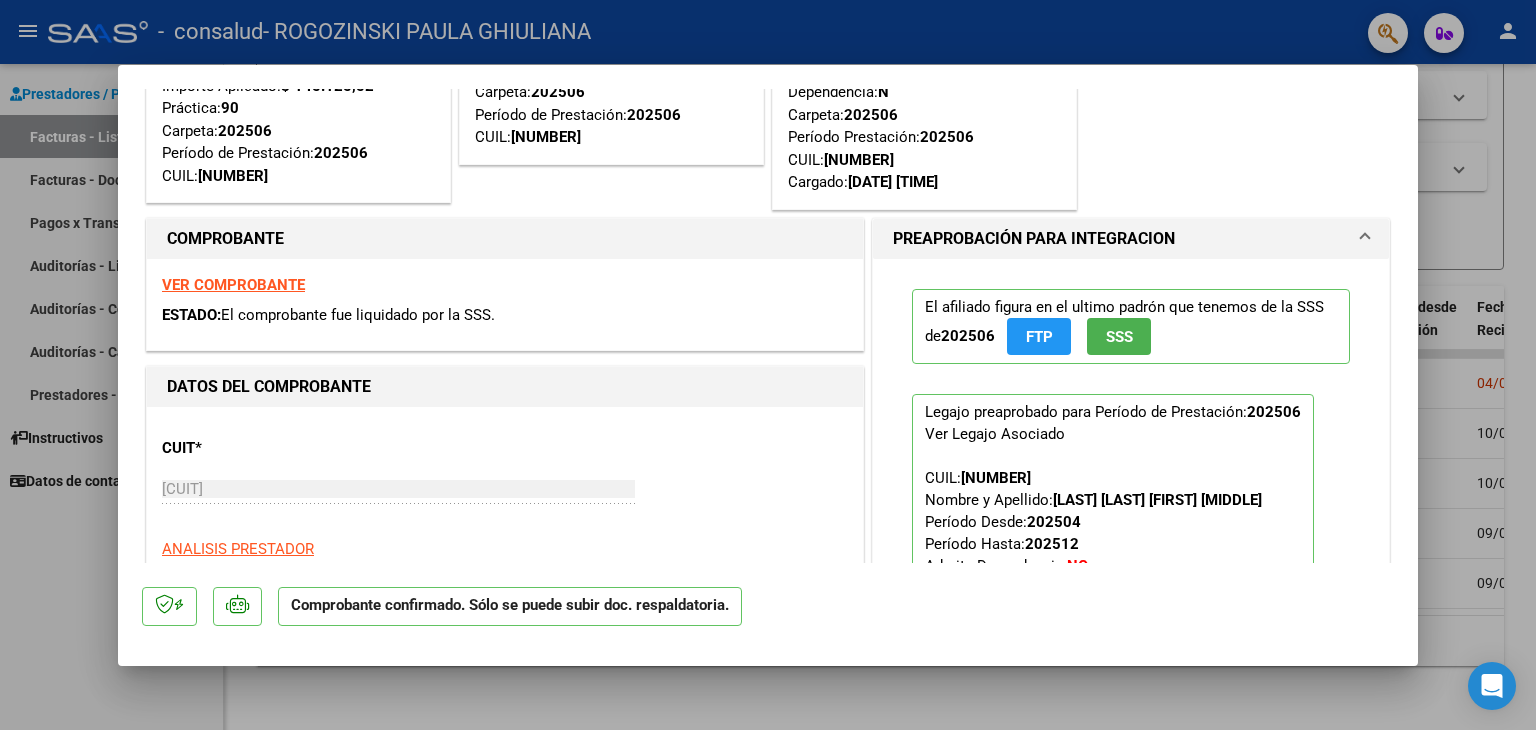 scroll, scrollTop: 0, scrollLeft: 0, axis: both 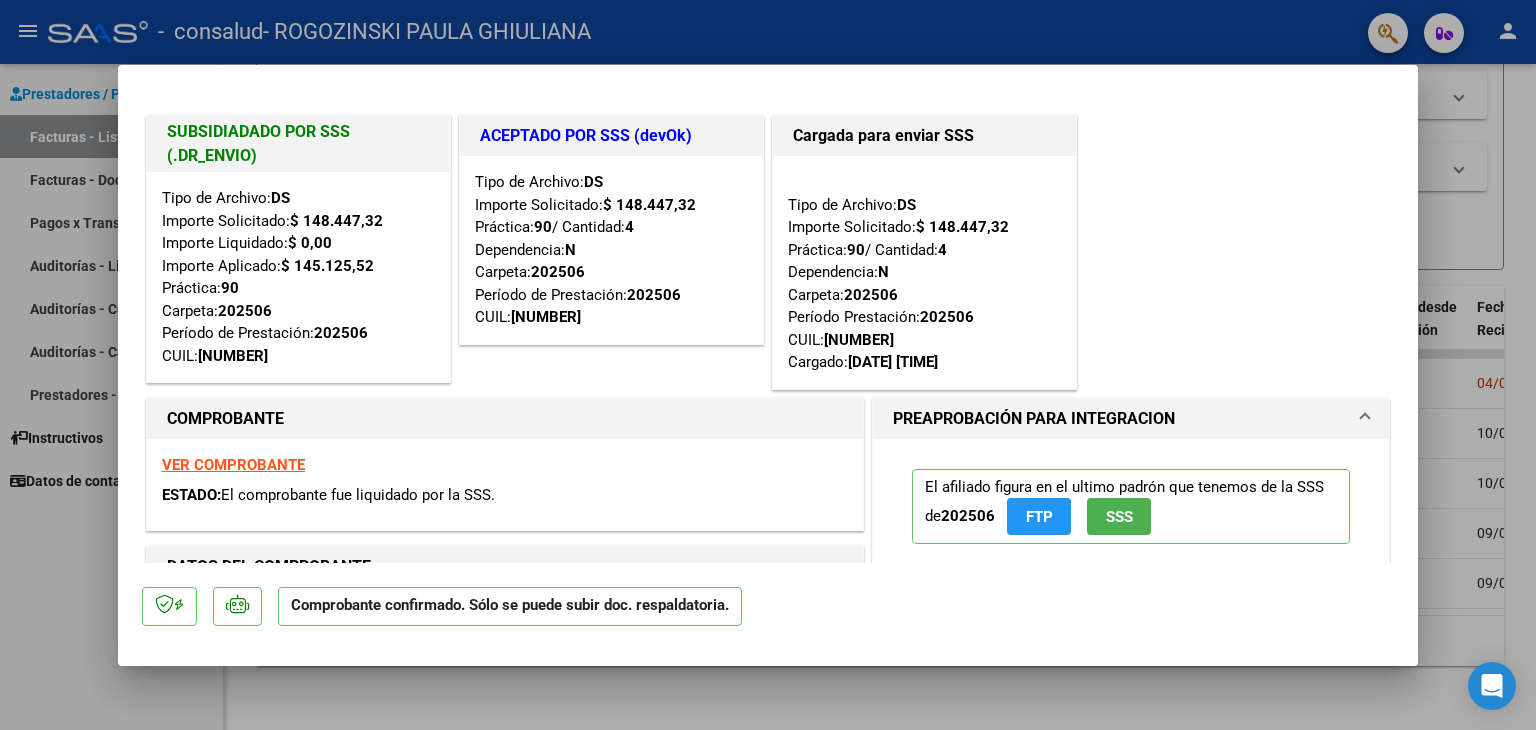 click at bounding box center (768, 365) 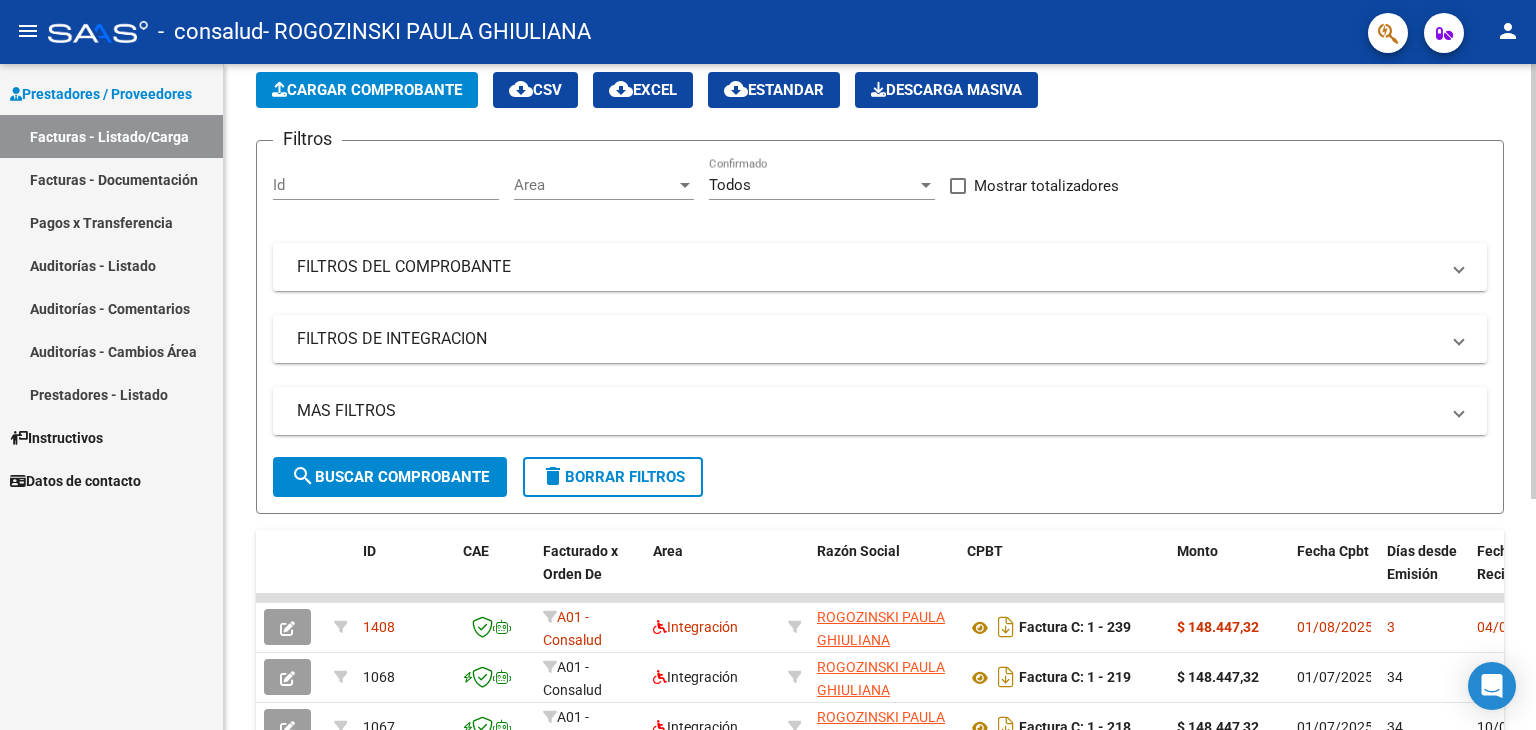 scroll, scrollTop: 32, scrollLeft: 0, axis: vertical 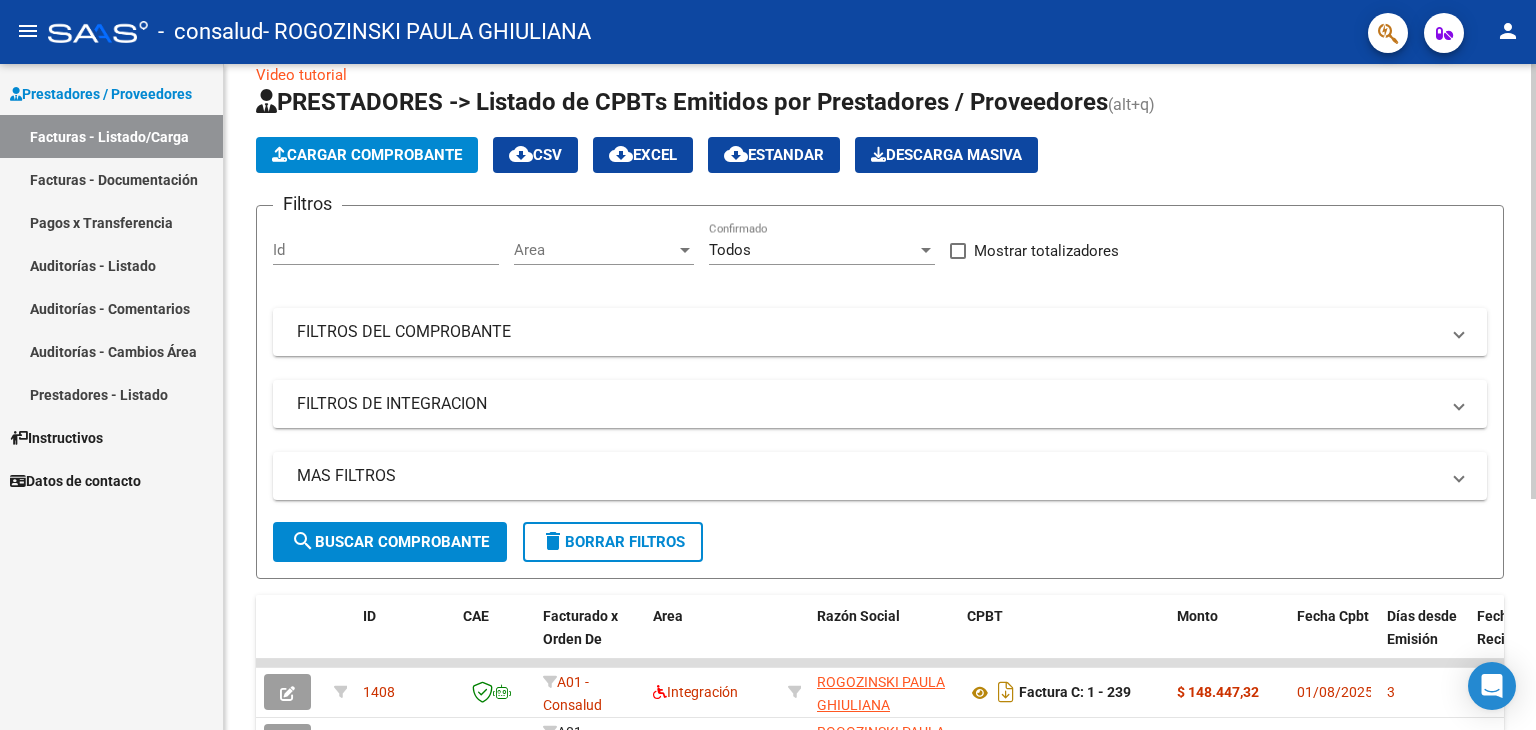 click 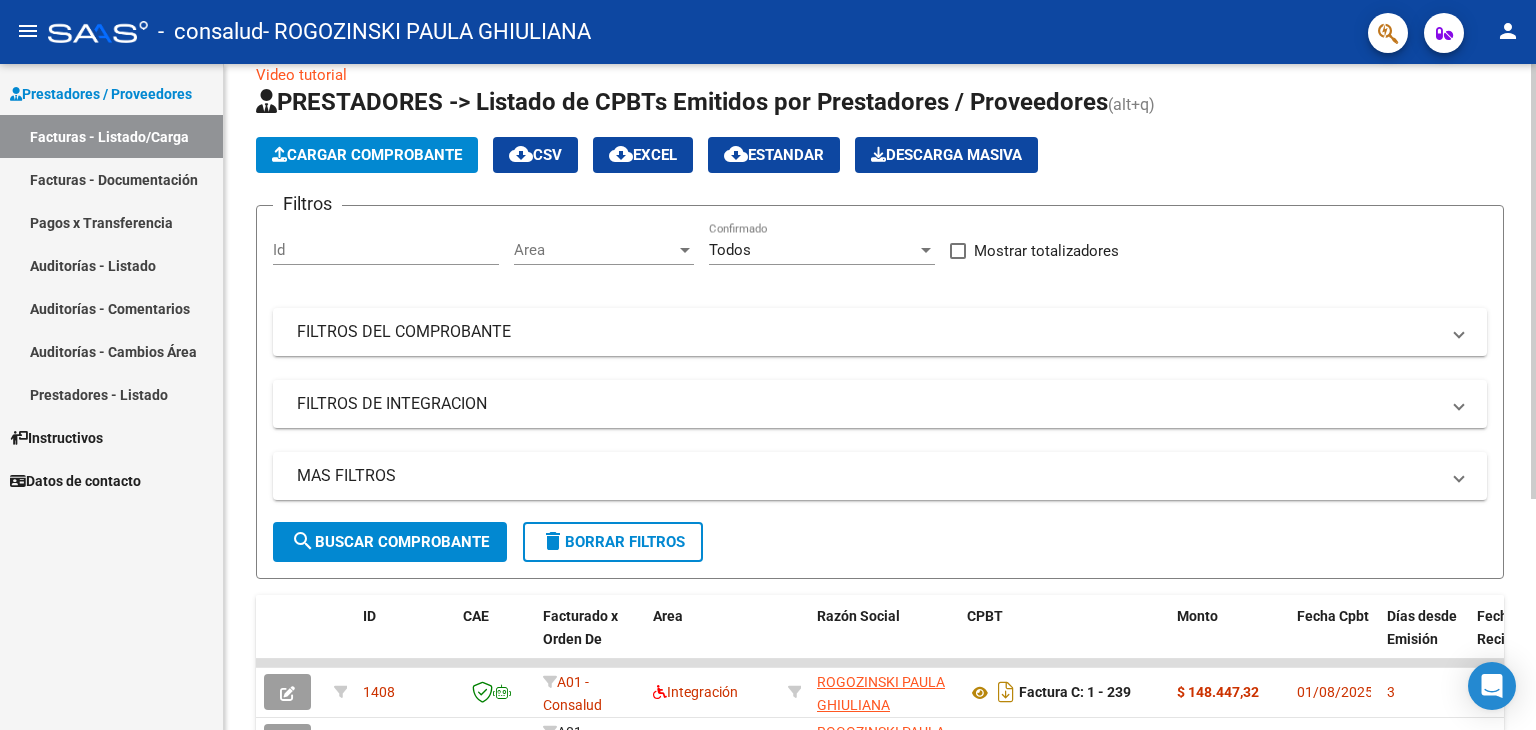 click on "Cargar Comprobante" 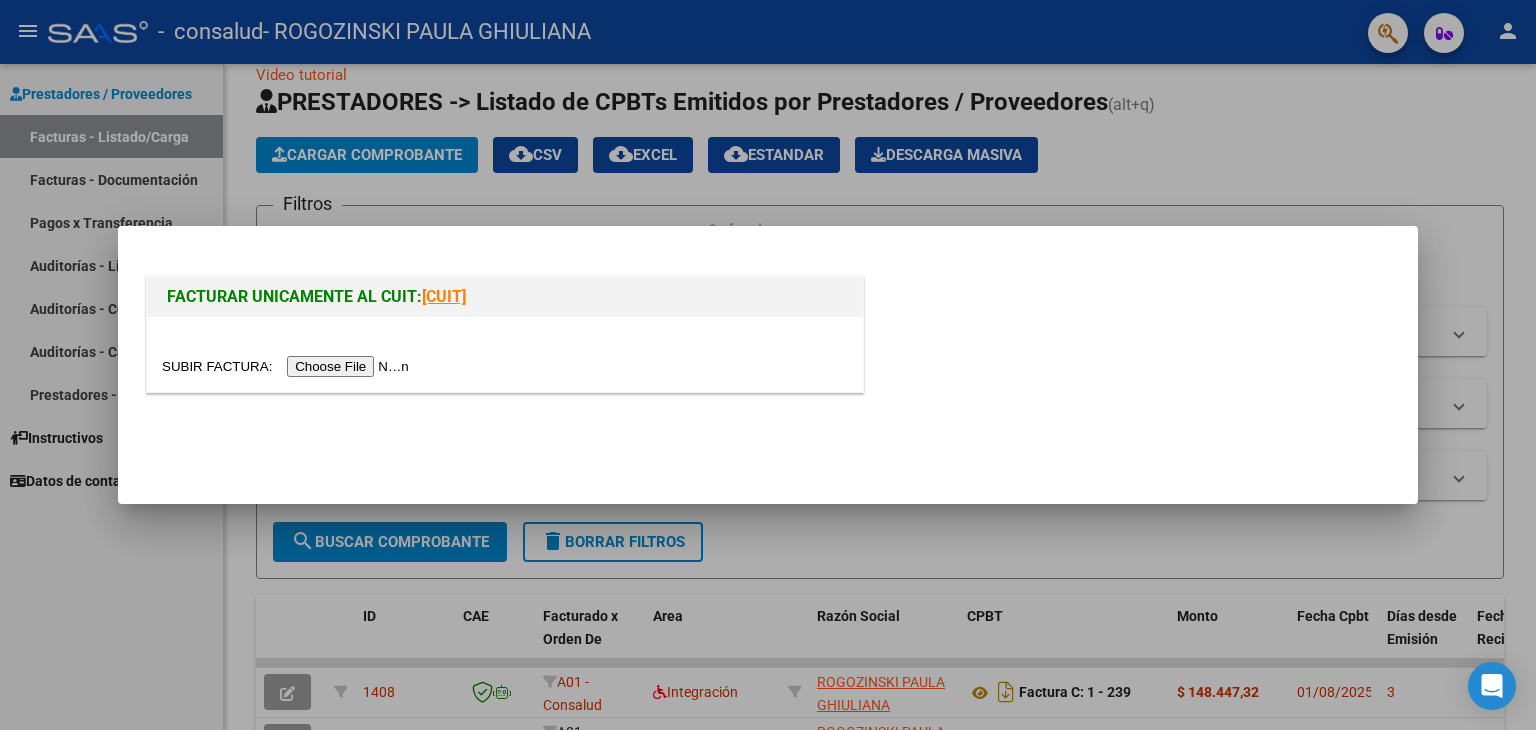 click at bounding box center (288, 366) 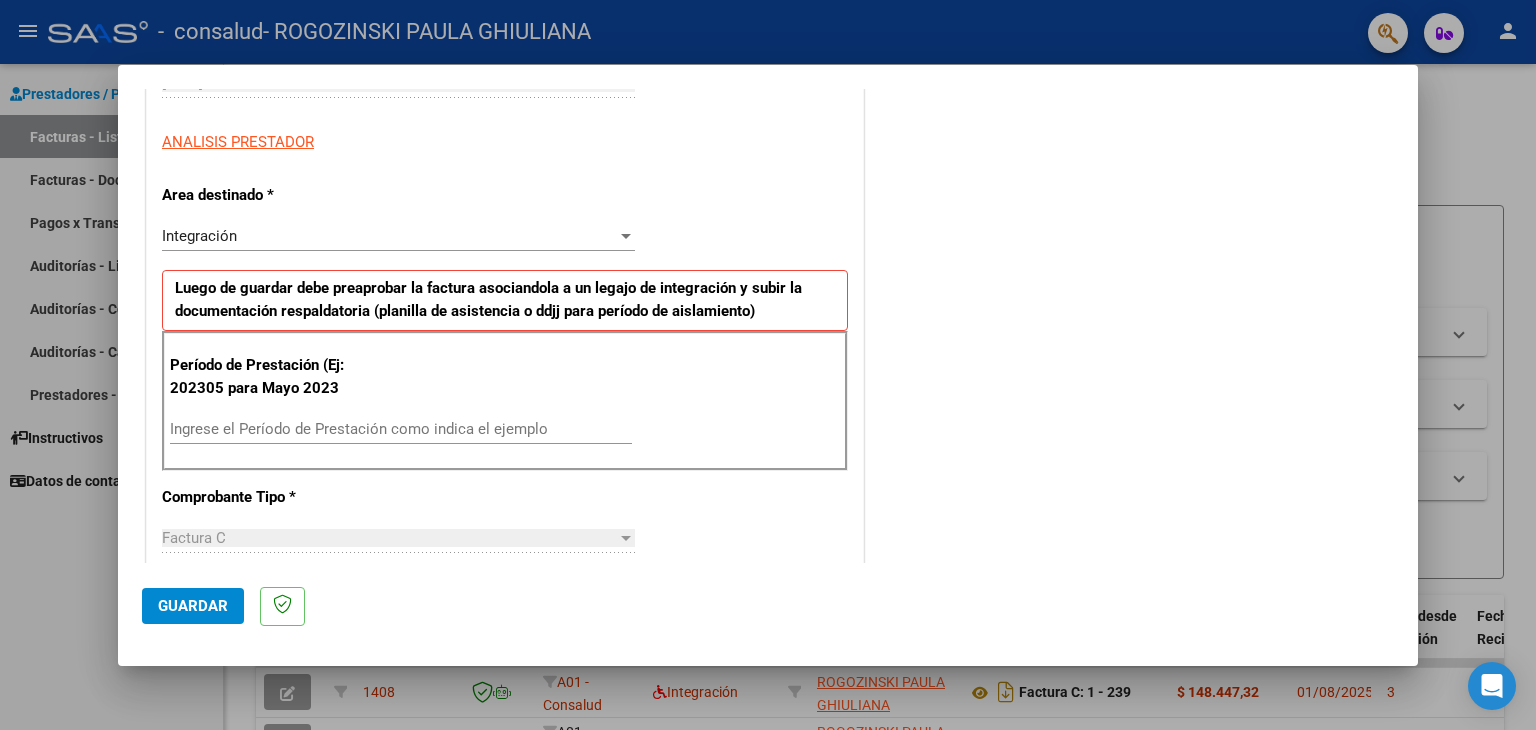 scroll, scrollTop: 348, scrollLeft: 0, axis: vertical 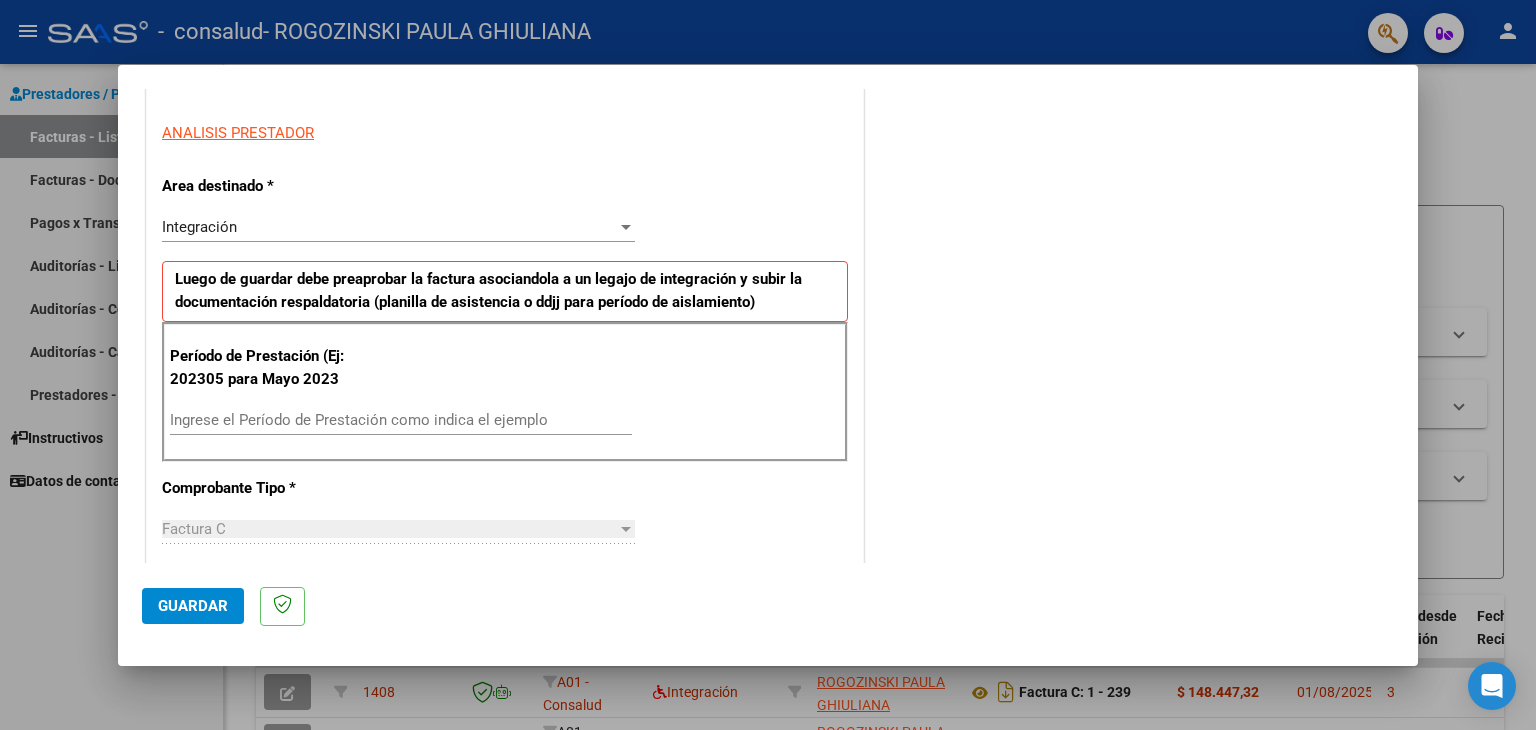 click on "Ingrese el Período de Prestación como indica el ejemplo" at bounding box center (401, 420) 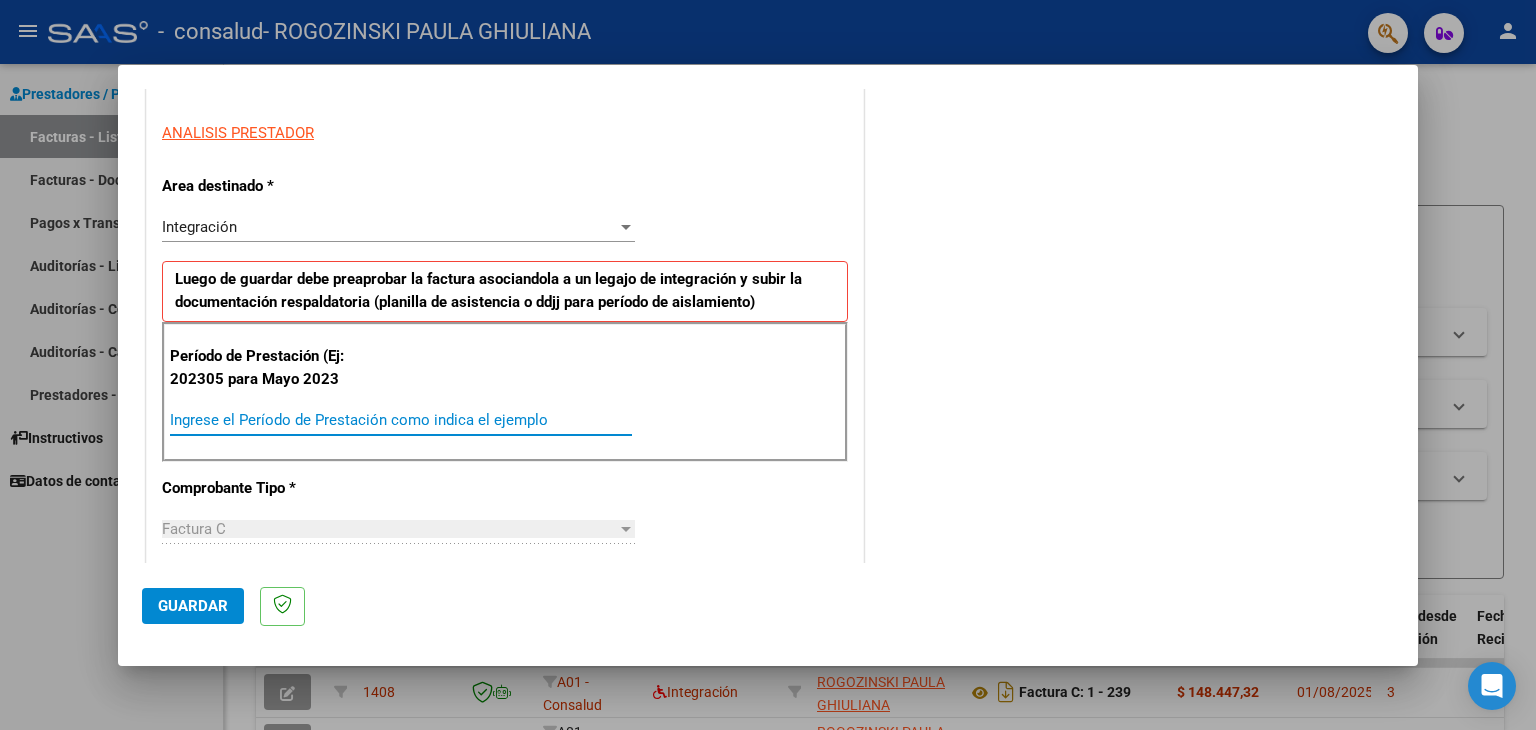 click on "Ingrese el Período de Prestación como indica el ejemplo" at bounding box center (401, 420) 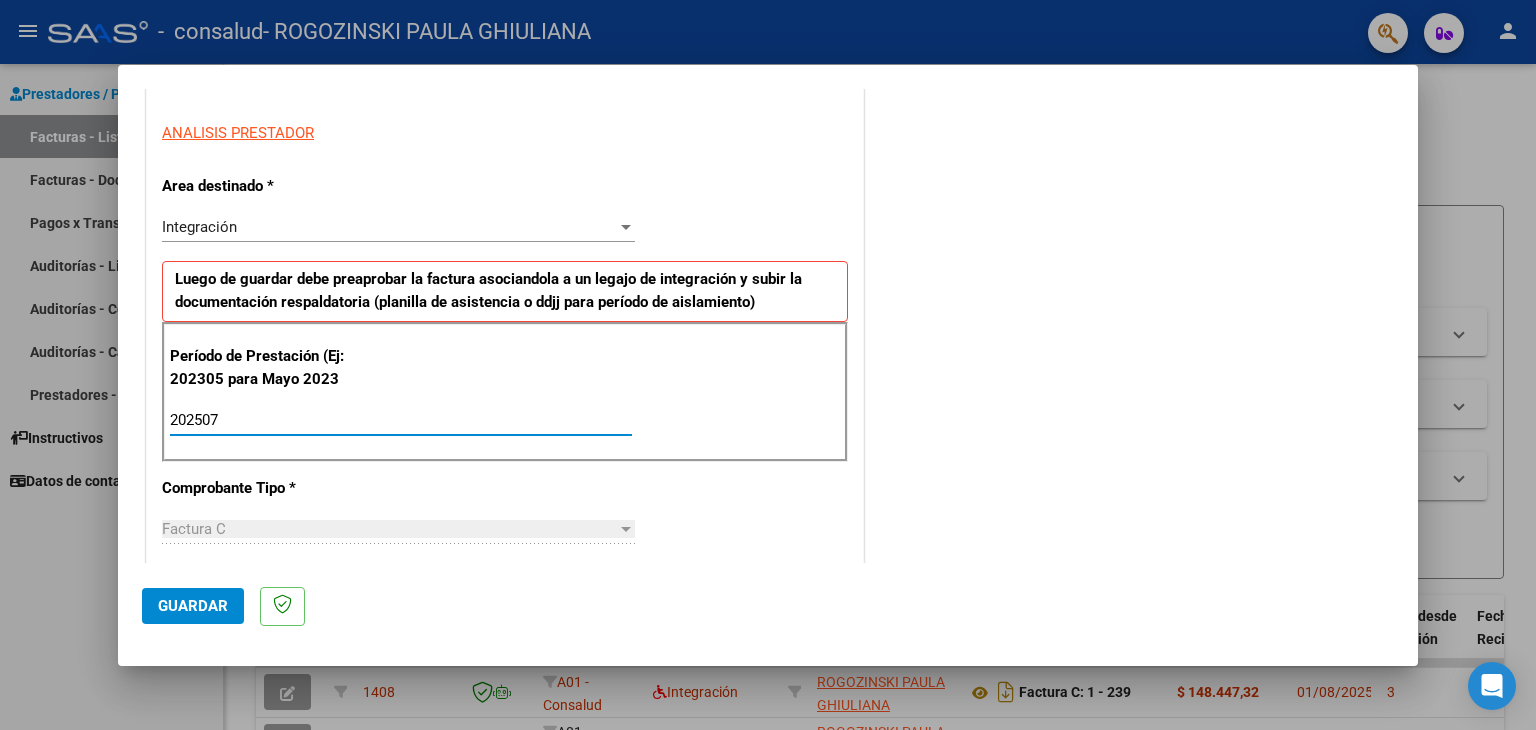 type on "202507" 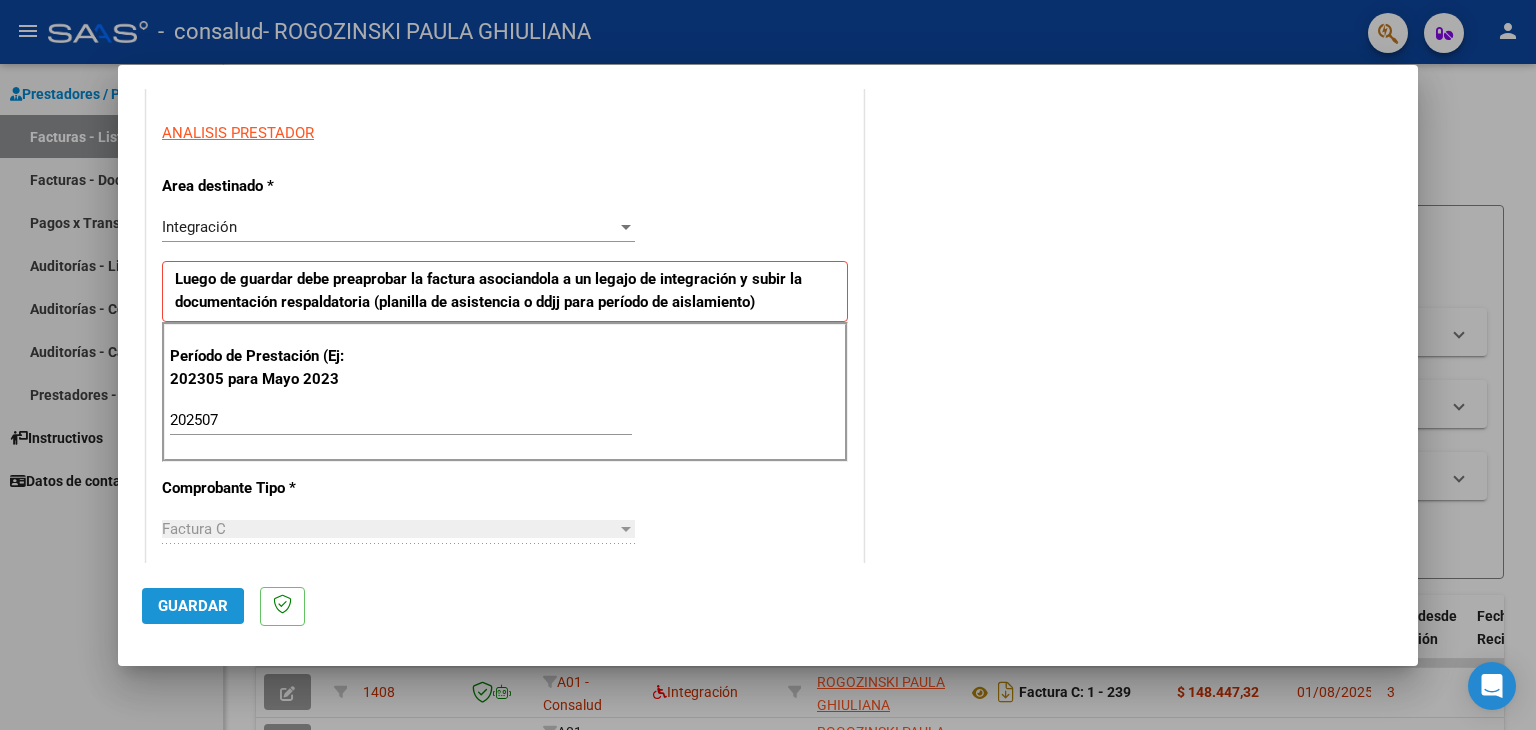 click on "Guardar" 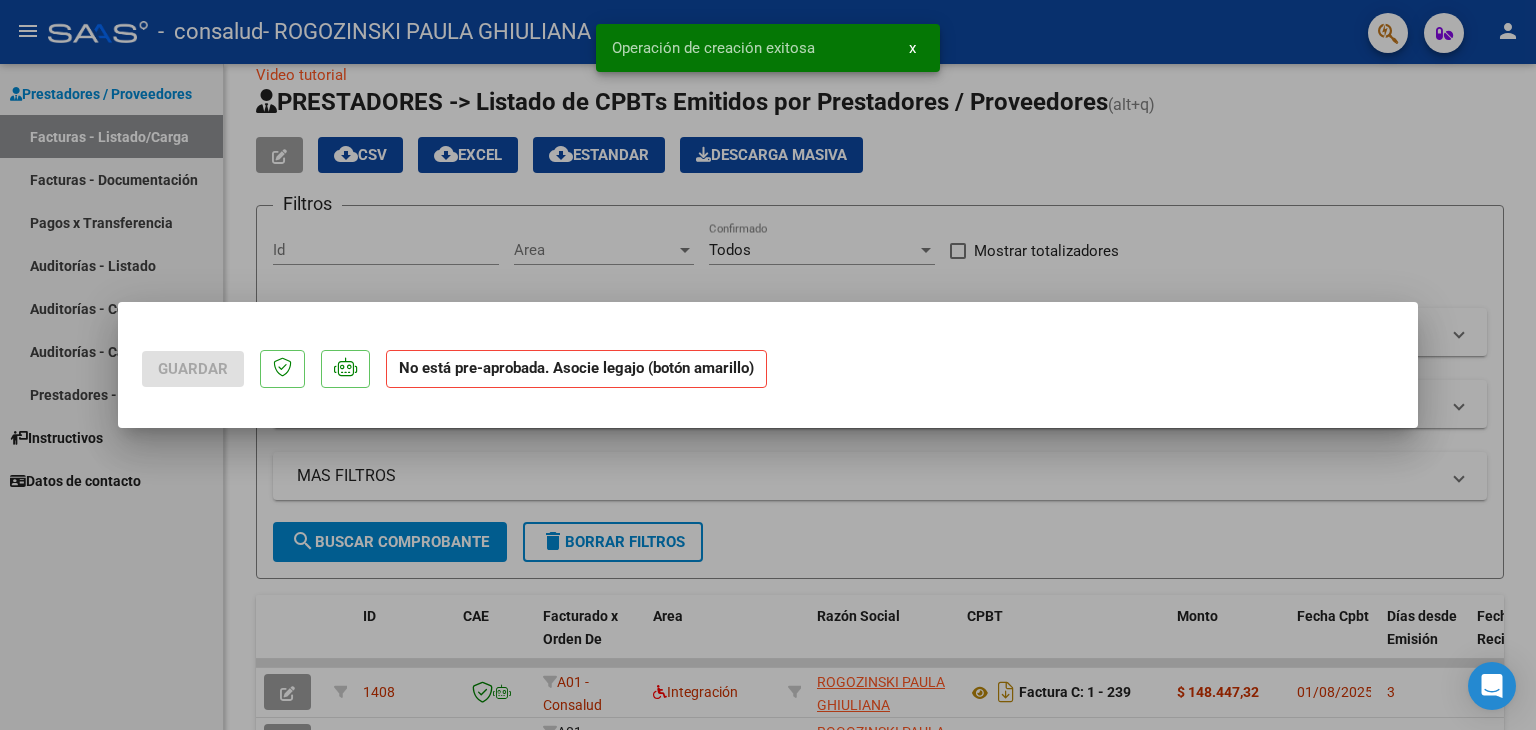 scroll, scrollTop: 0, scrollLeft: 0, axis: both 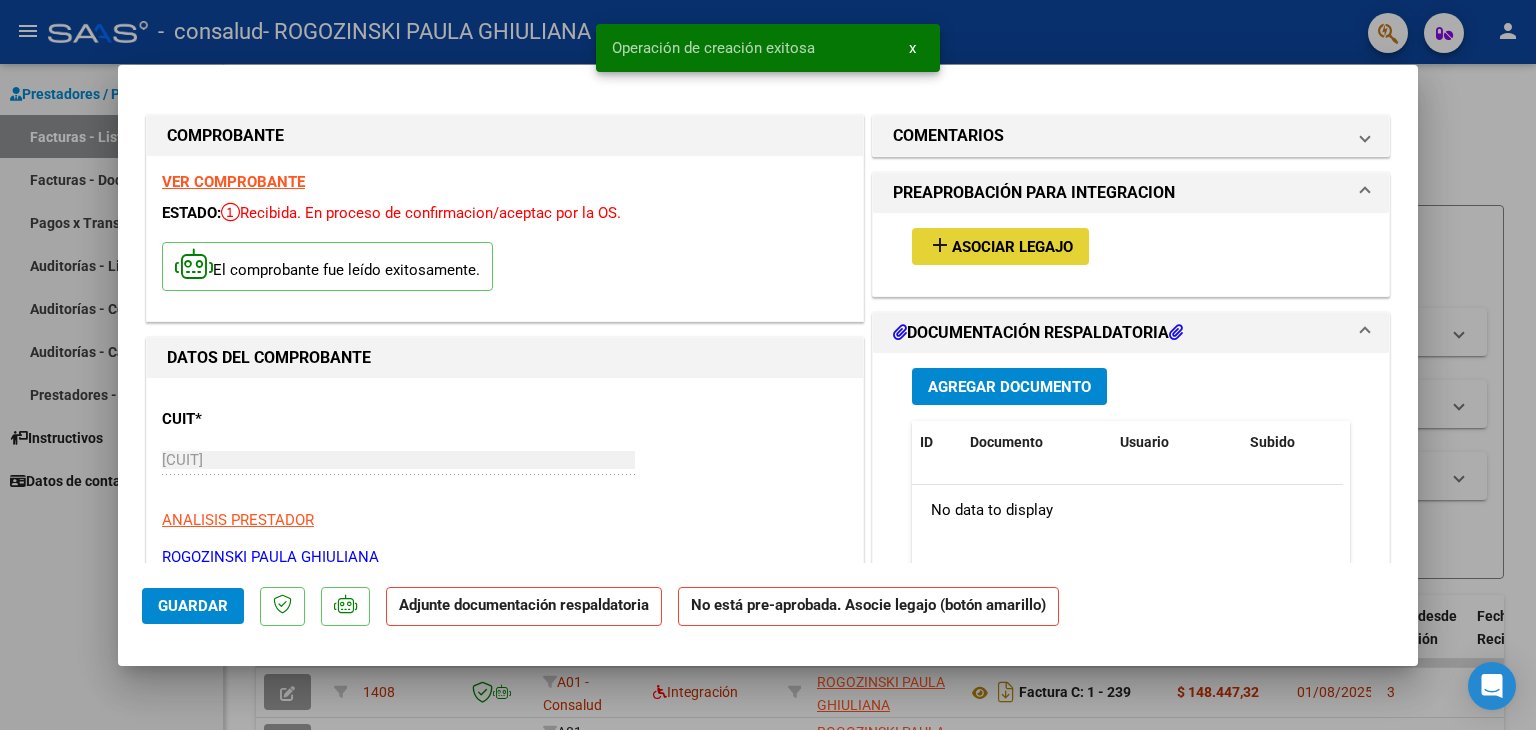 click on "add Asociar Legajo" at bounding box center (1000, 246) 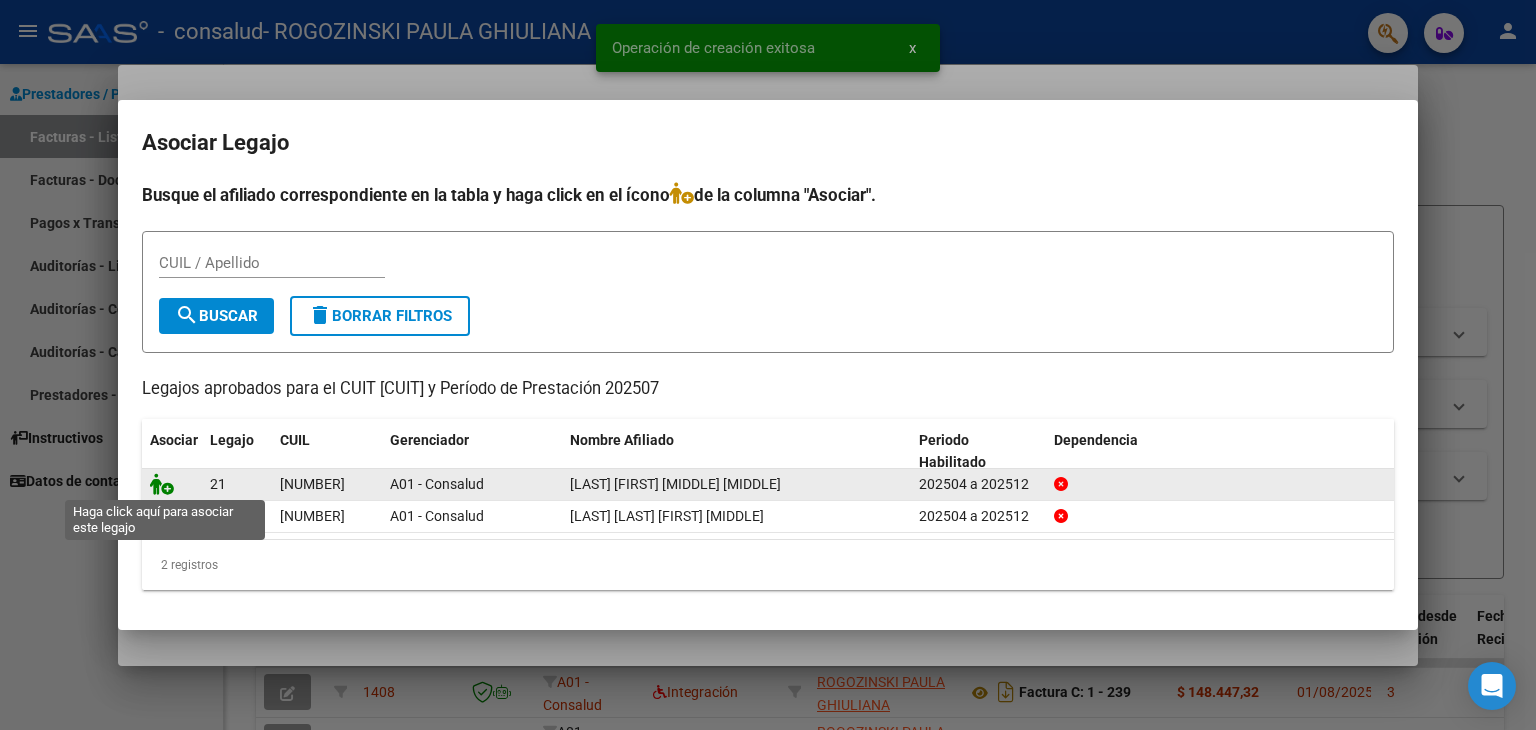 click 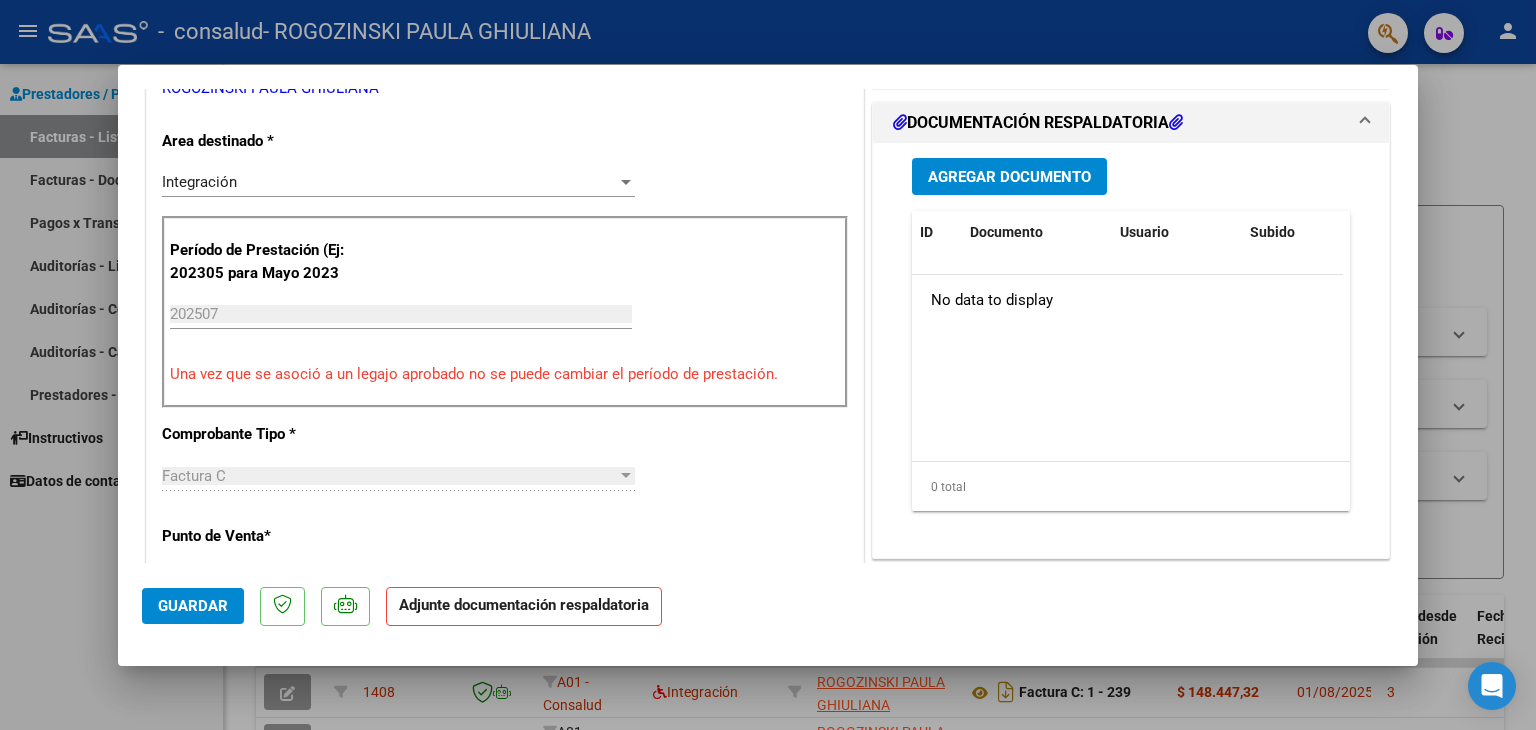scroll, scrollTop: 447, scrollLeft: 0, axis: vertical 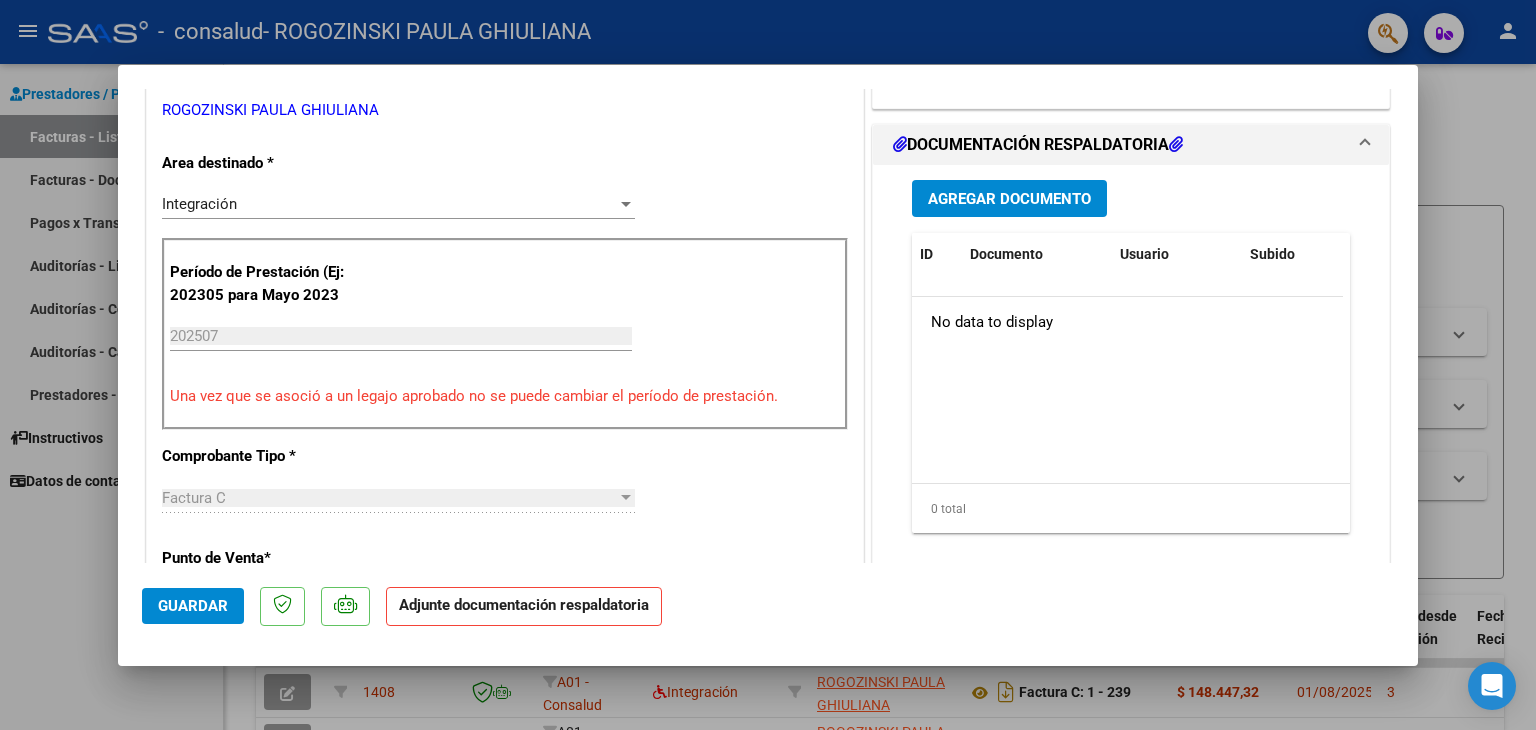 click on "Agregar Documento ID Documento Usuario Subido Acción No data to display  0 total   1" at bounding box center (1131, 364) 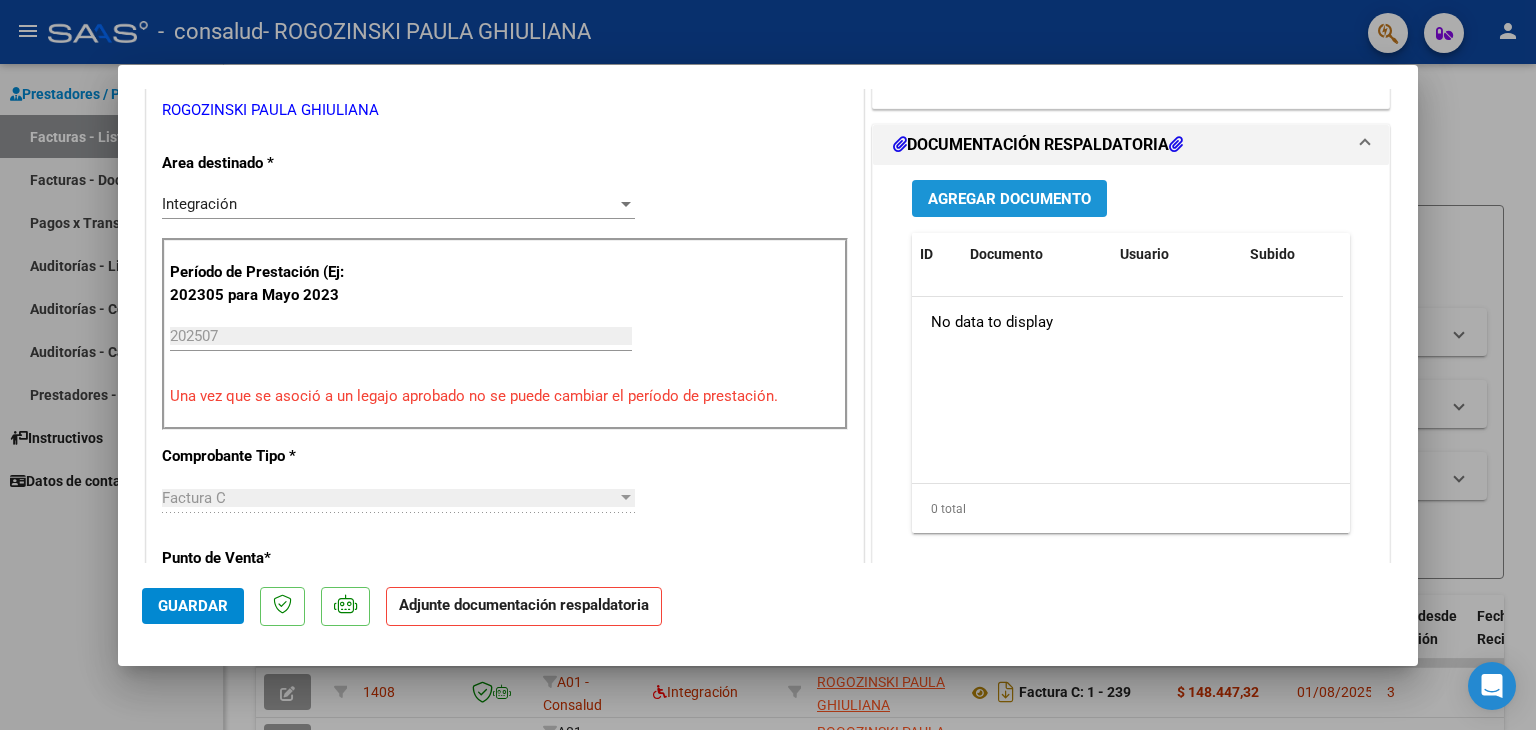 click on "Agregar Documento" at bounding box center [1009, 198] 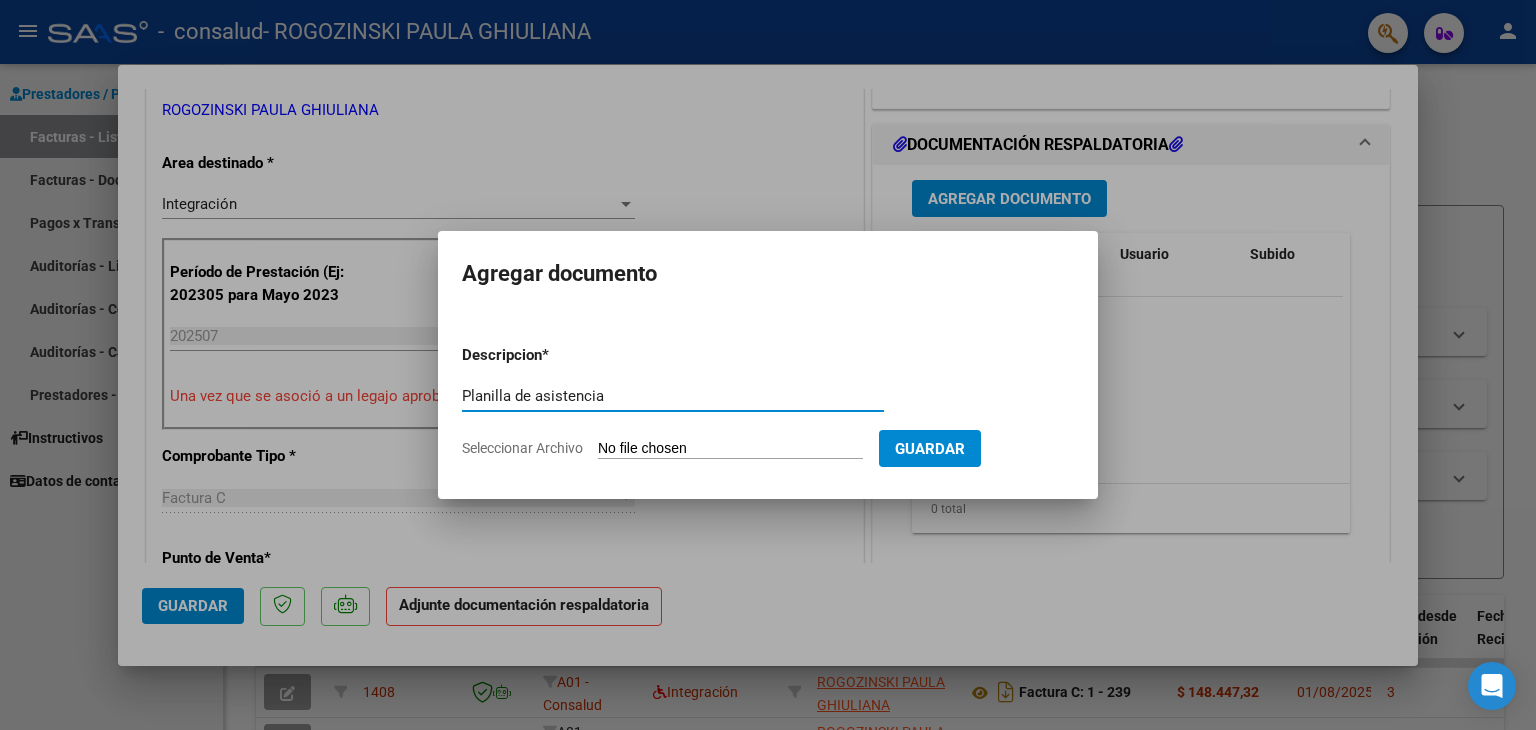 type on "Planilla de asistencia" 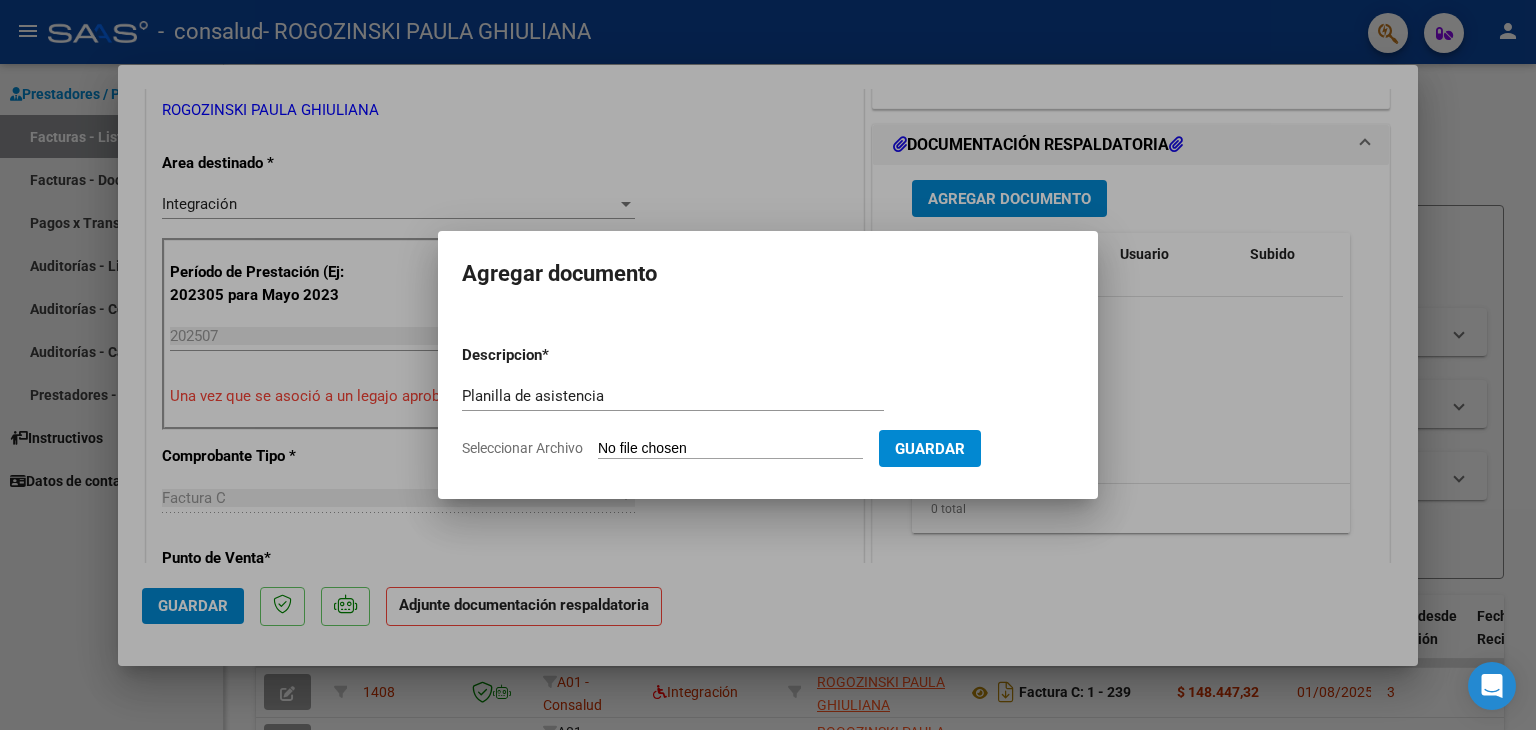 click on "Seleccionar Archivo" at bounding box center [730, 449] 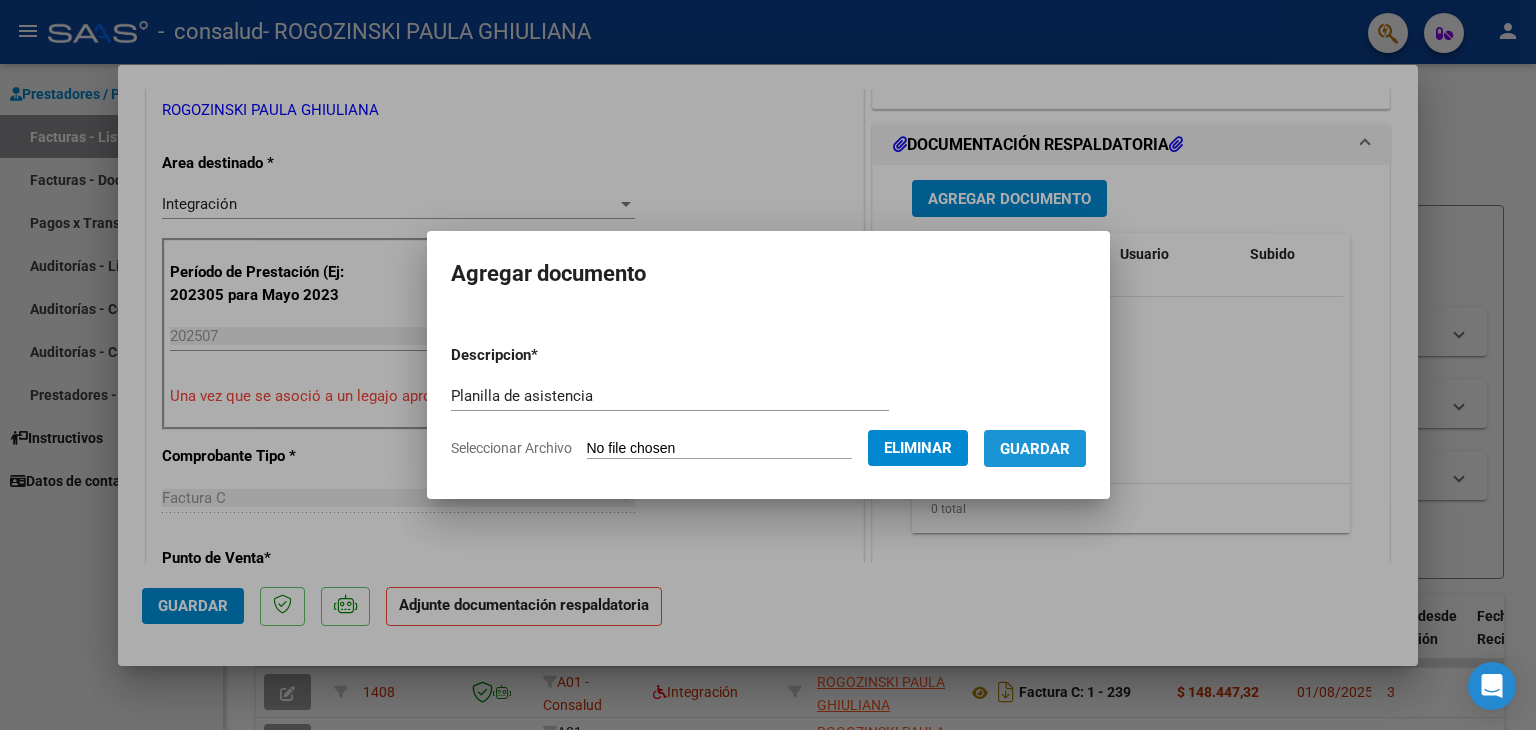 click on "Guardar" at bounding box center [1035, 449] 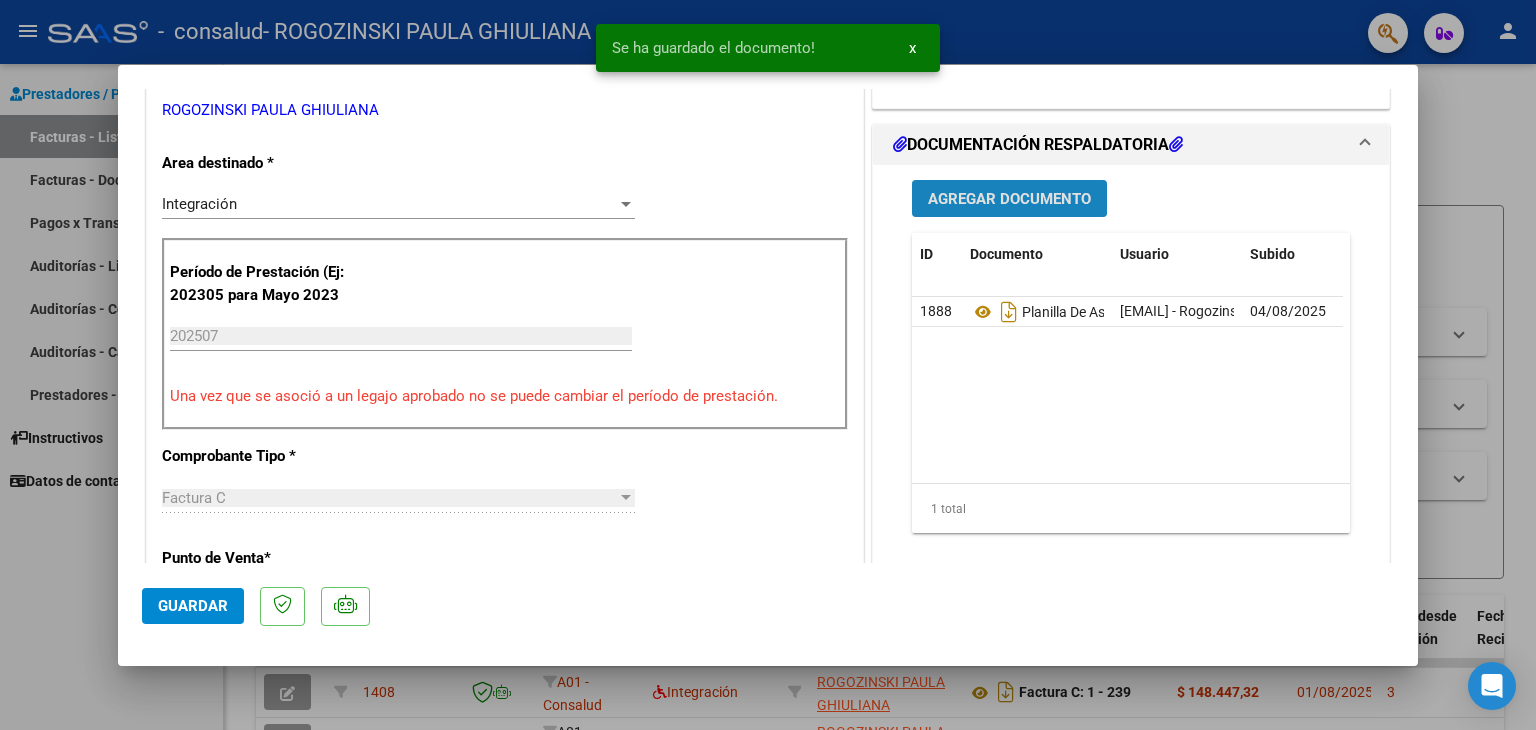 click on "Agregar Documento" at bounding box center [1009, 199] 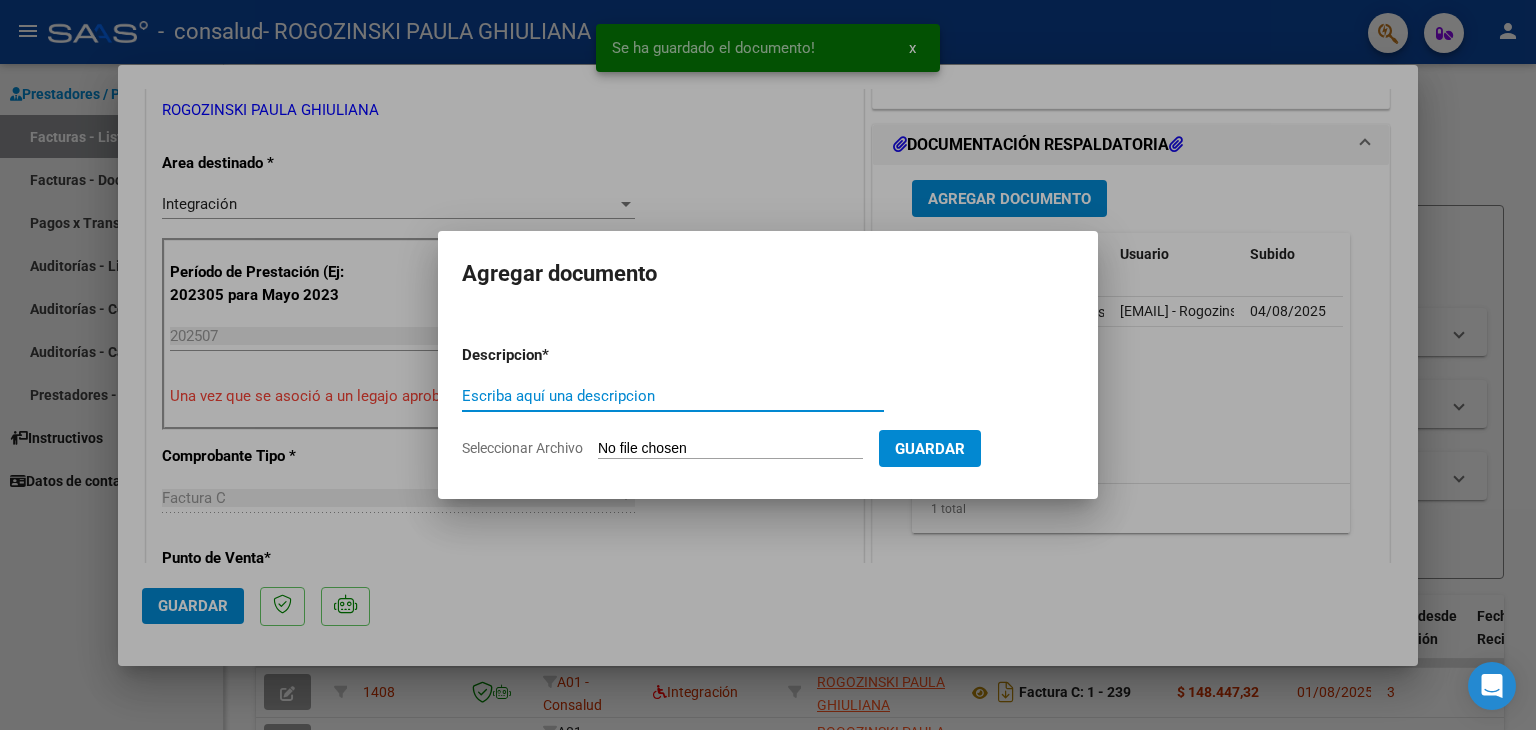 click on "Escriba aquí una descripcion" at bounding box center (673, 396) 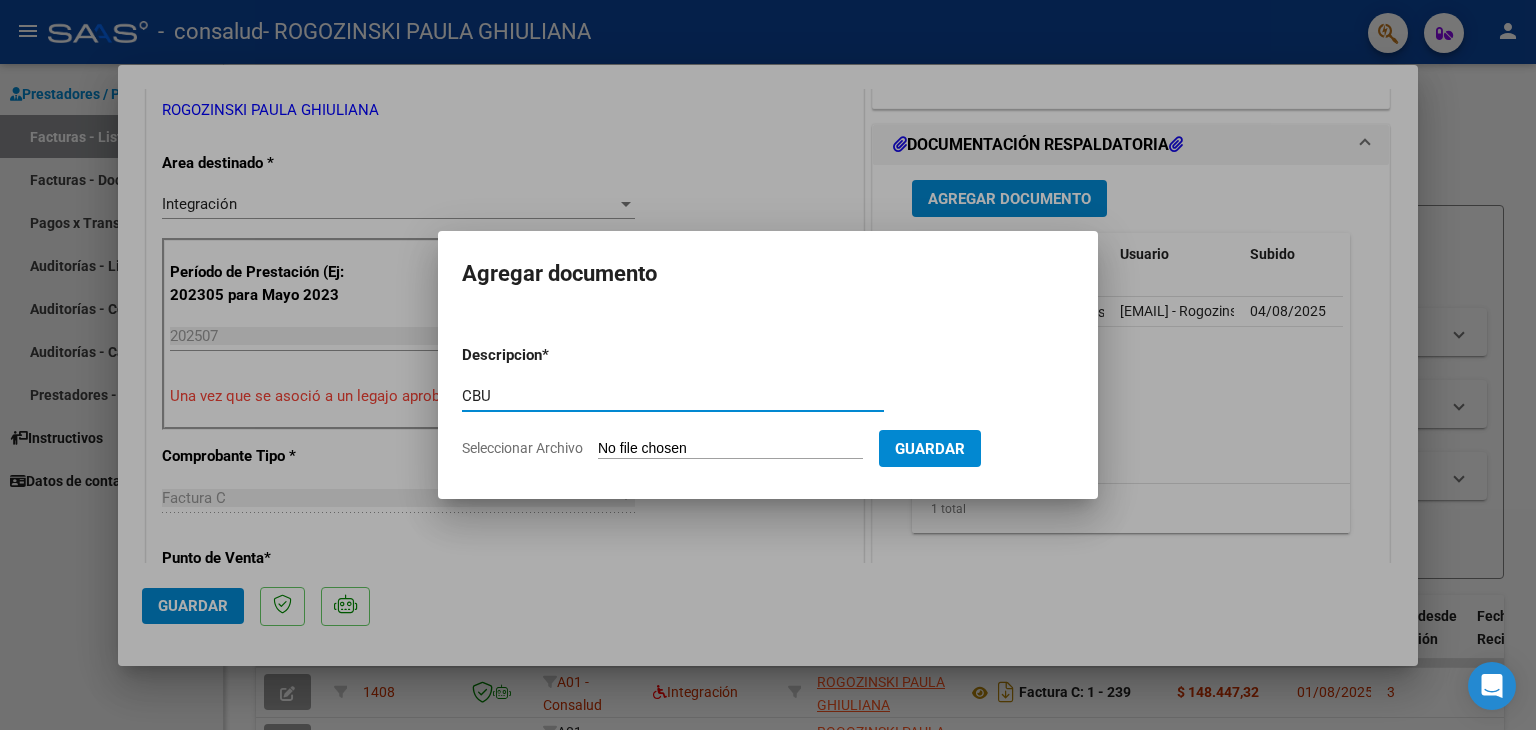 type on "CBU" 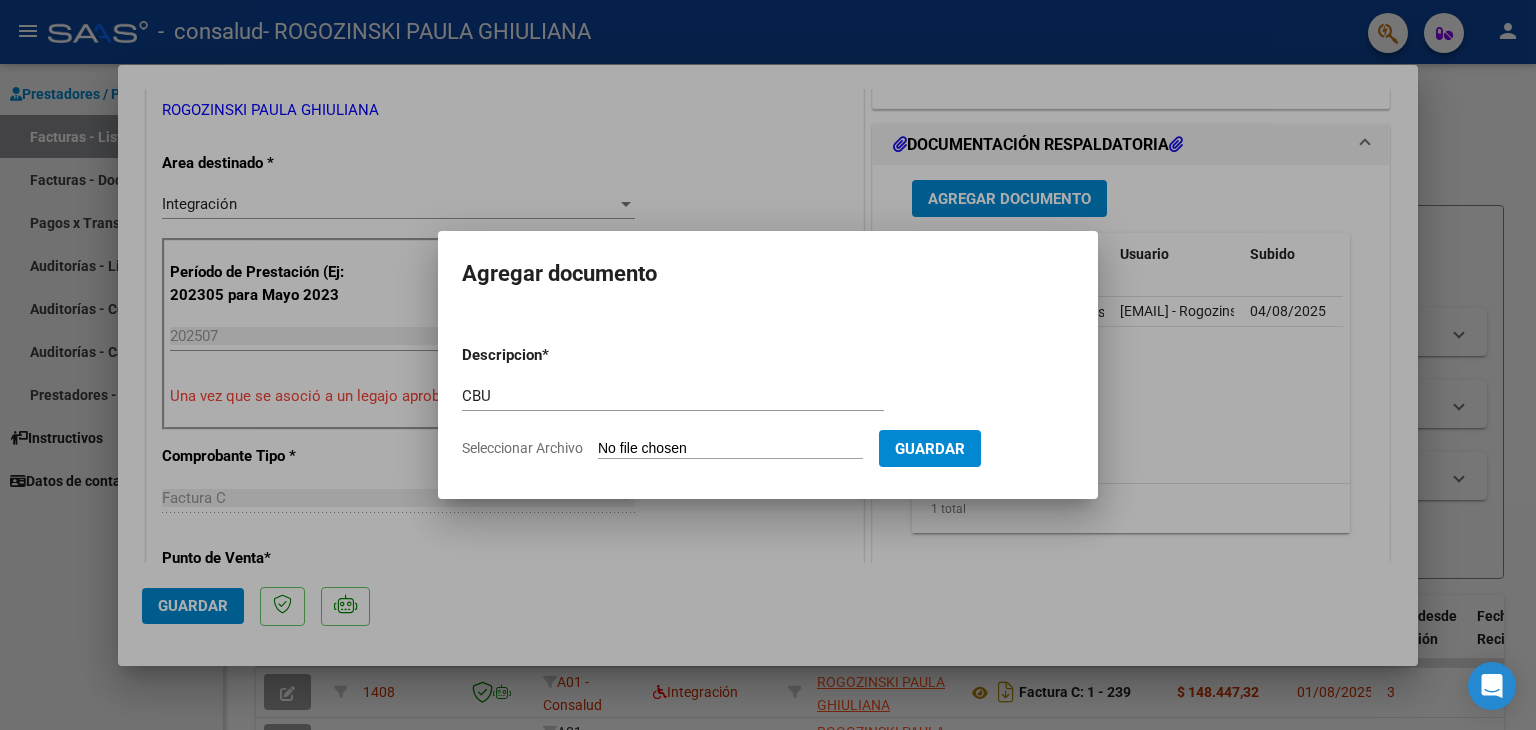 type on "C:\fakepath\Cbu.pdf" 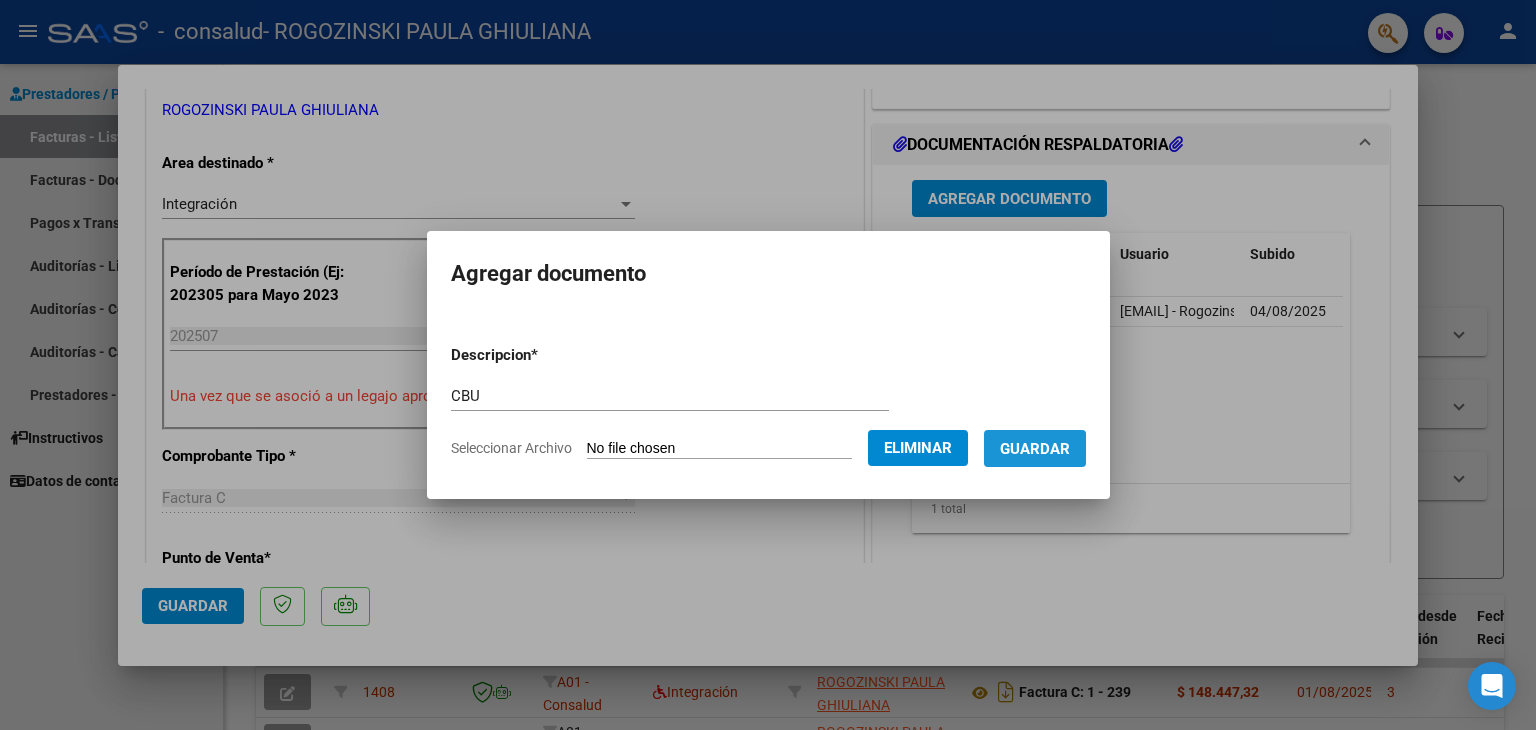 click on "Guardar" at bounding box center (1035, 449) 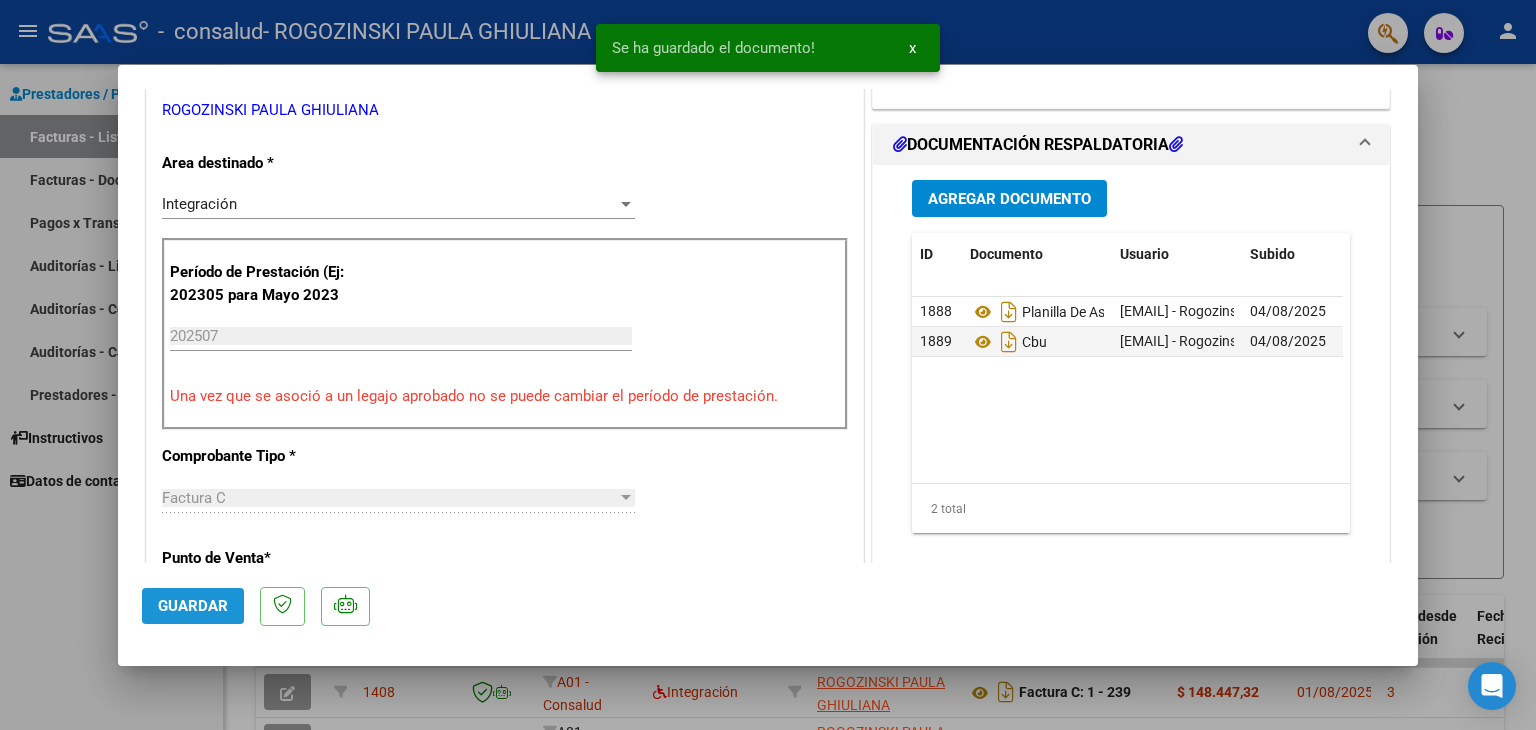 click on "Guardar" 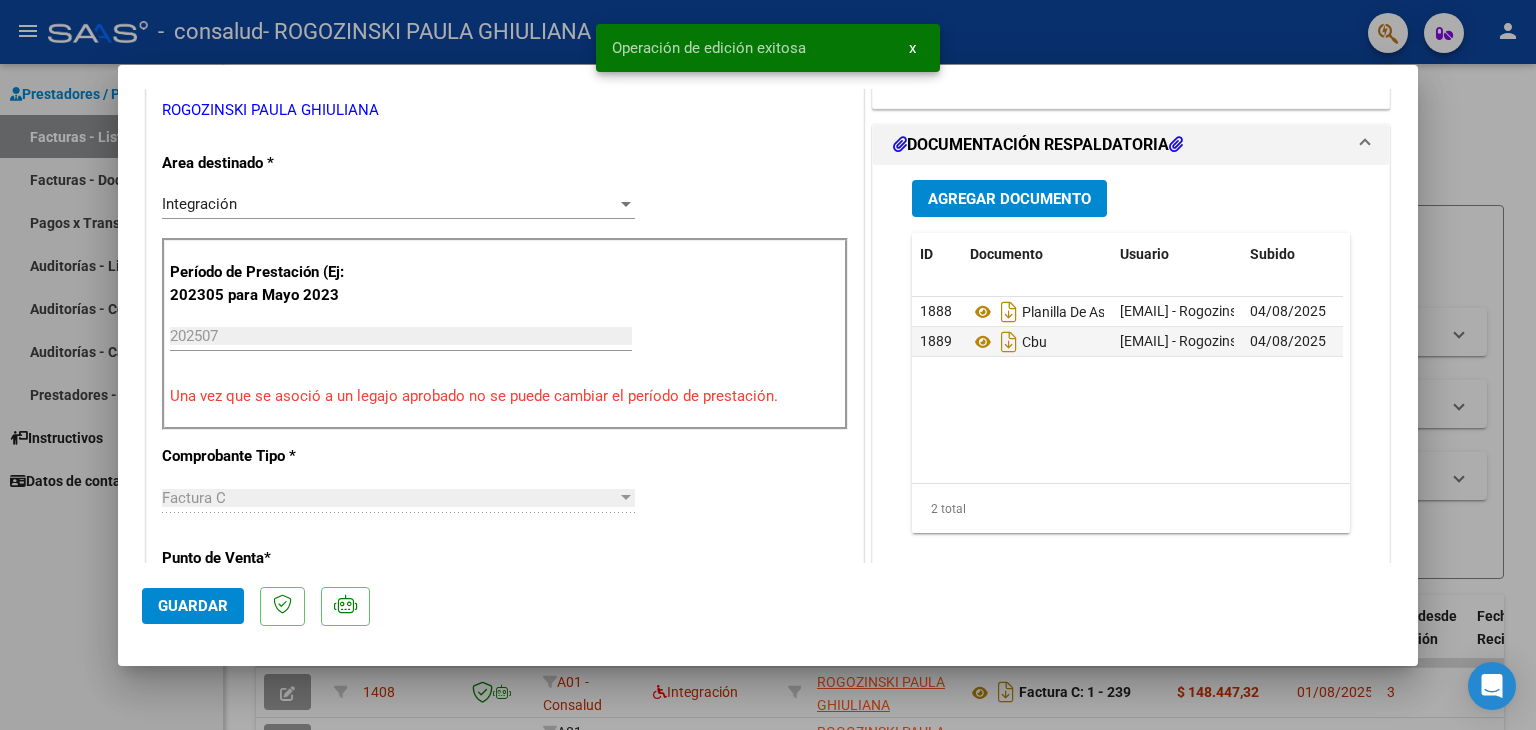 click at bounding box center (768, 365) 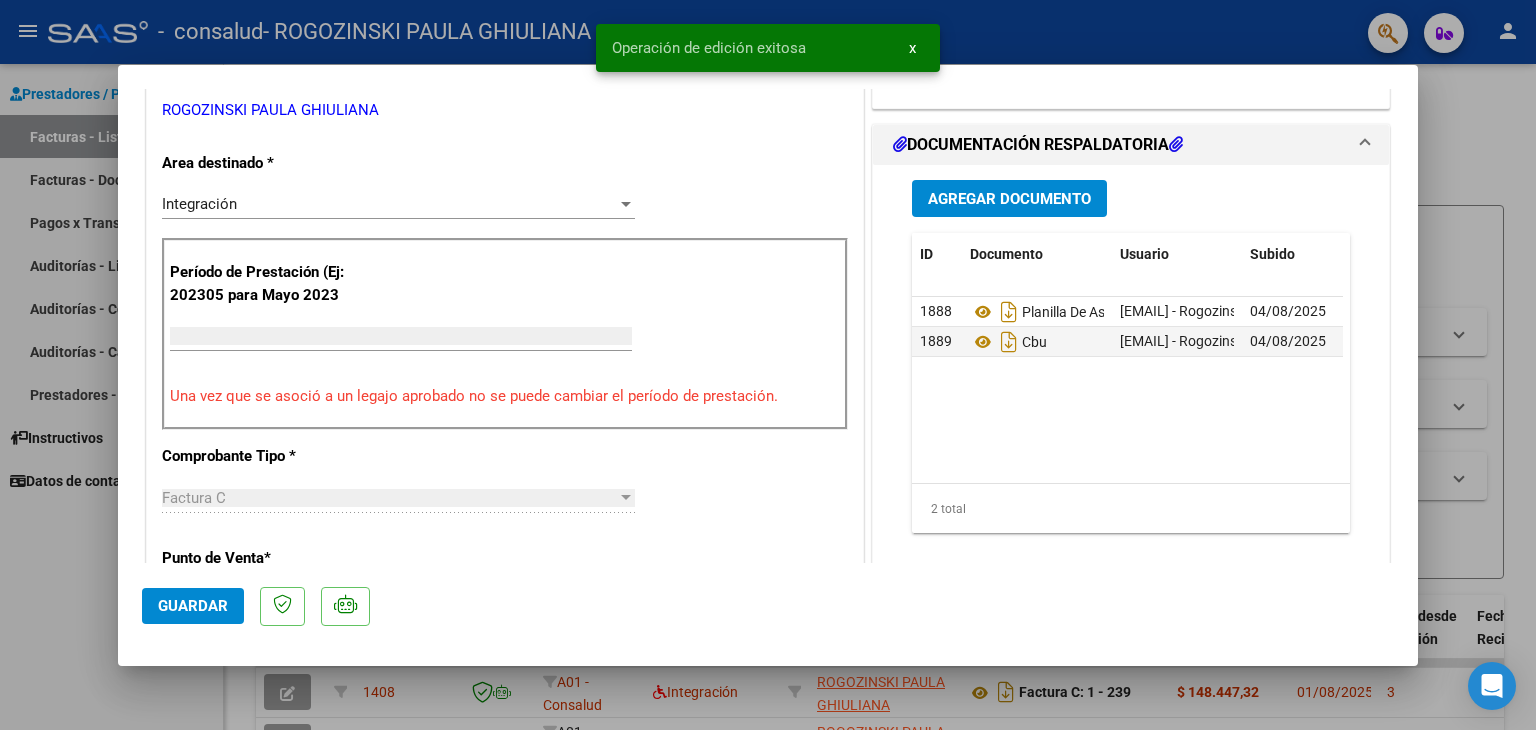 scroll, scrollTop: 361, scrollLeft: 0, axis: vertical 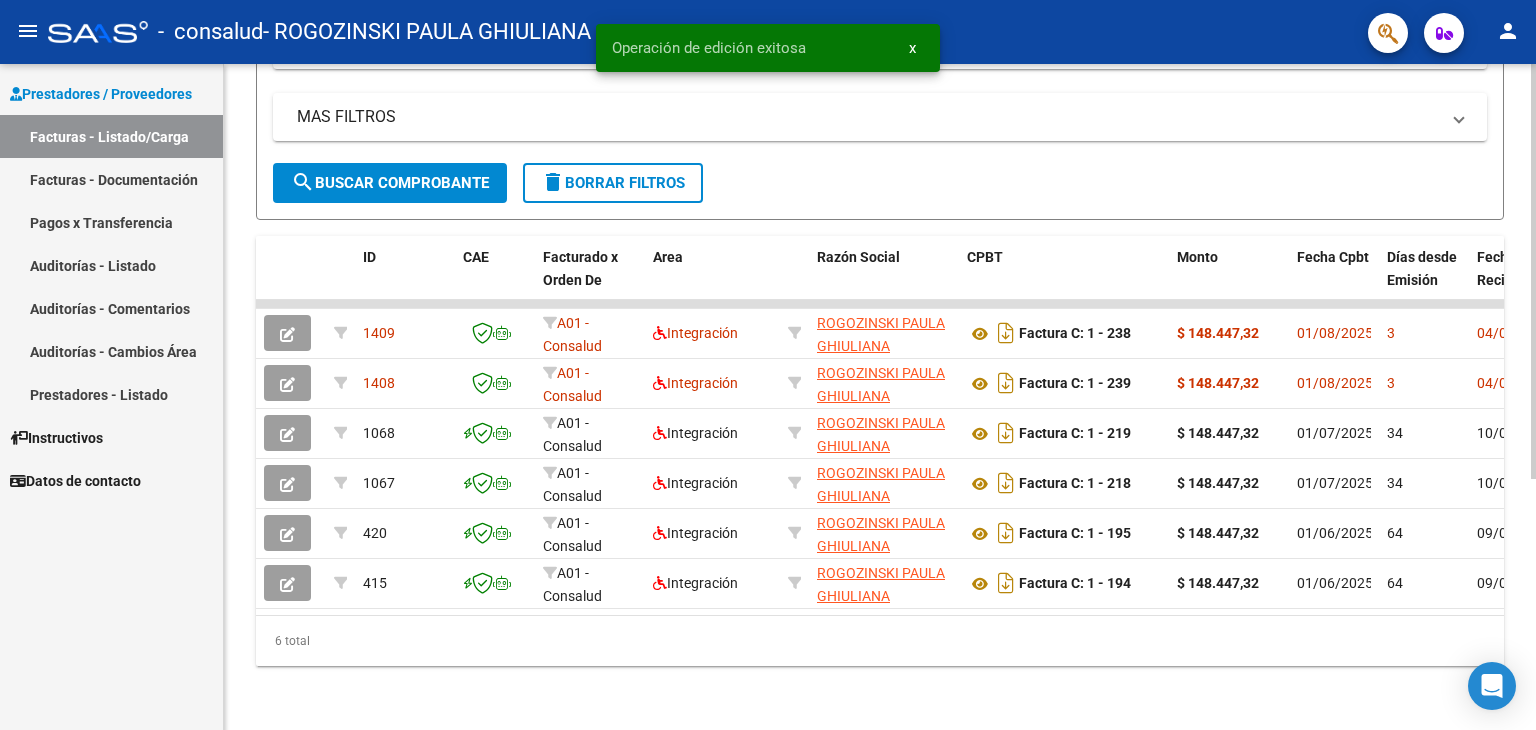 click 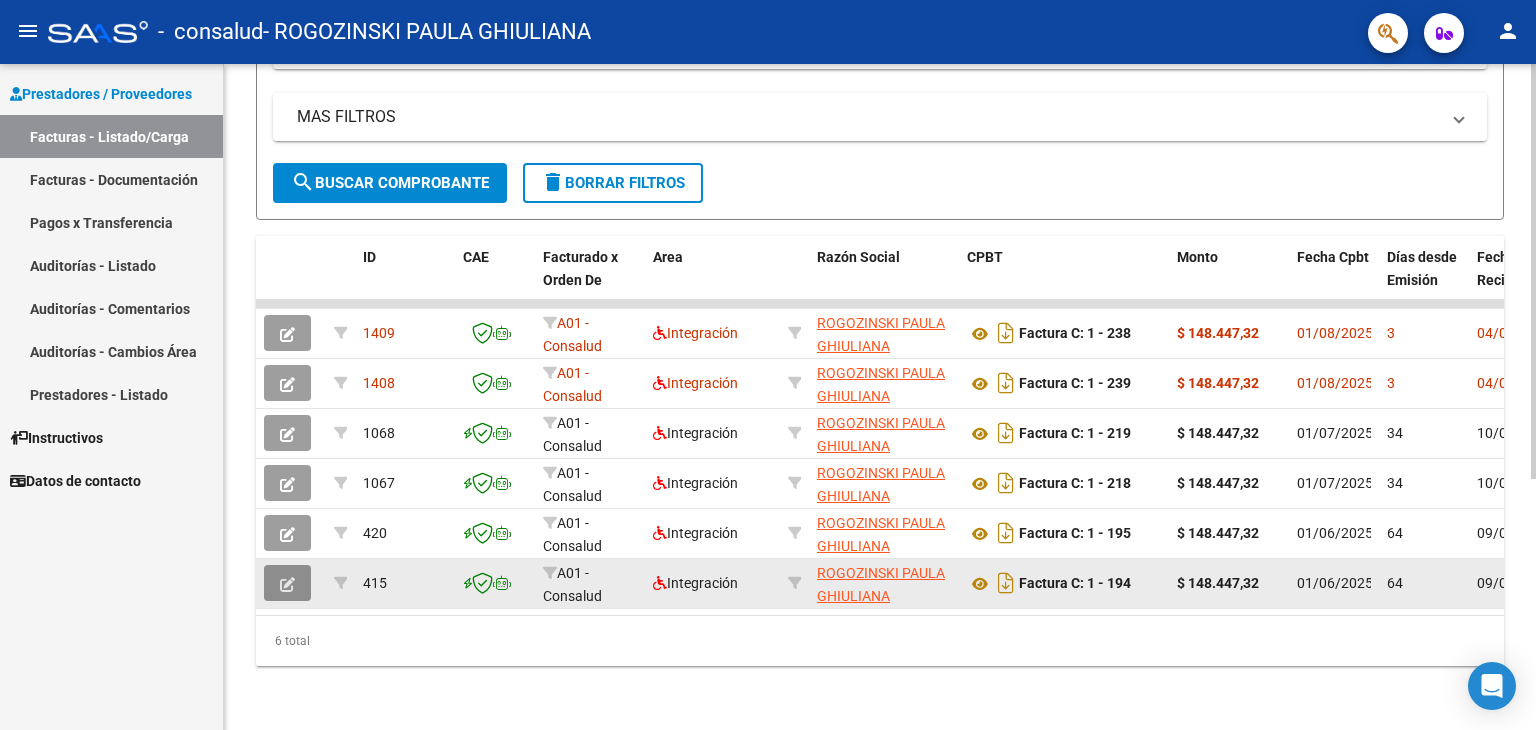 click 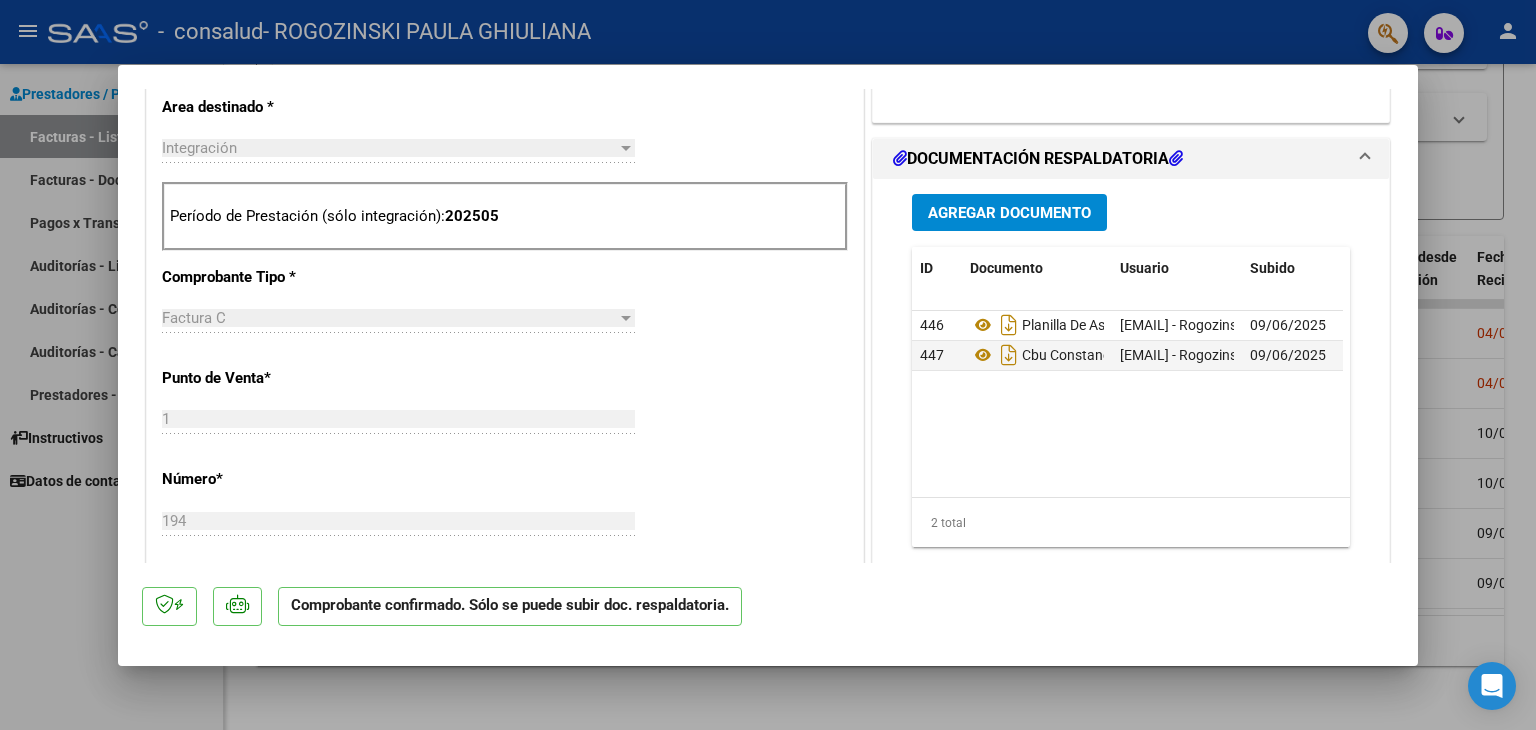 scroll, scrollTop: 688, scrollLeft: 0, axis: vertical 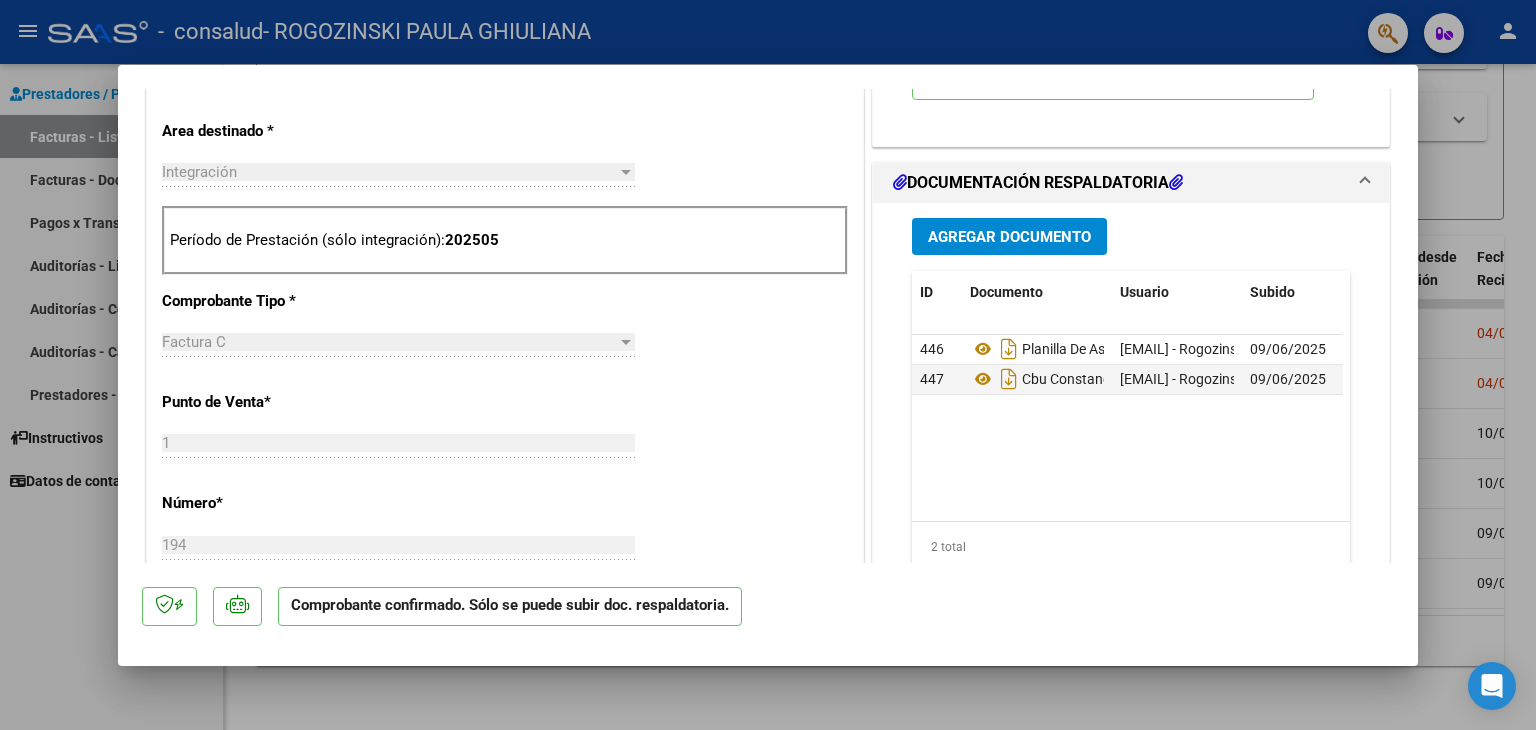 click at bounding box center (768, 365) 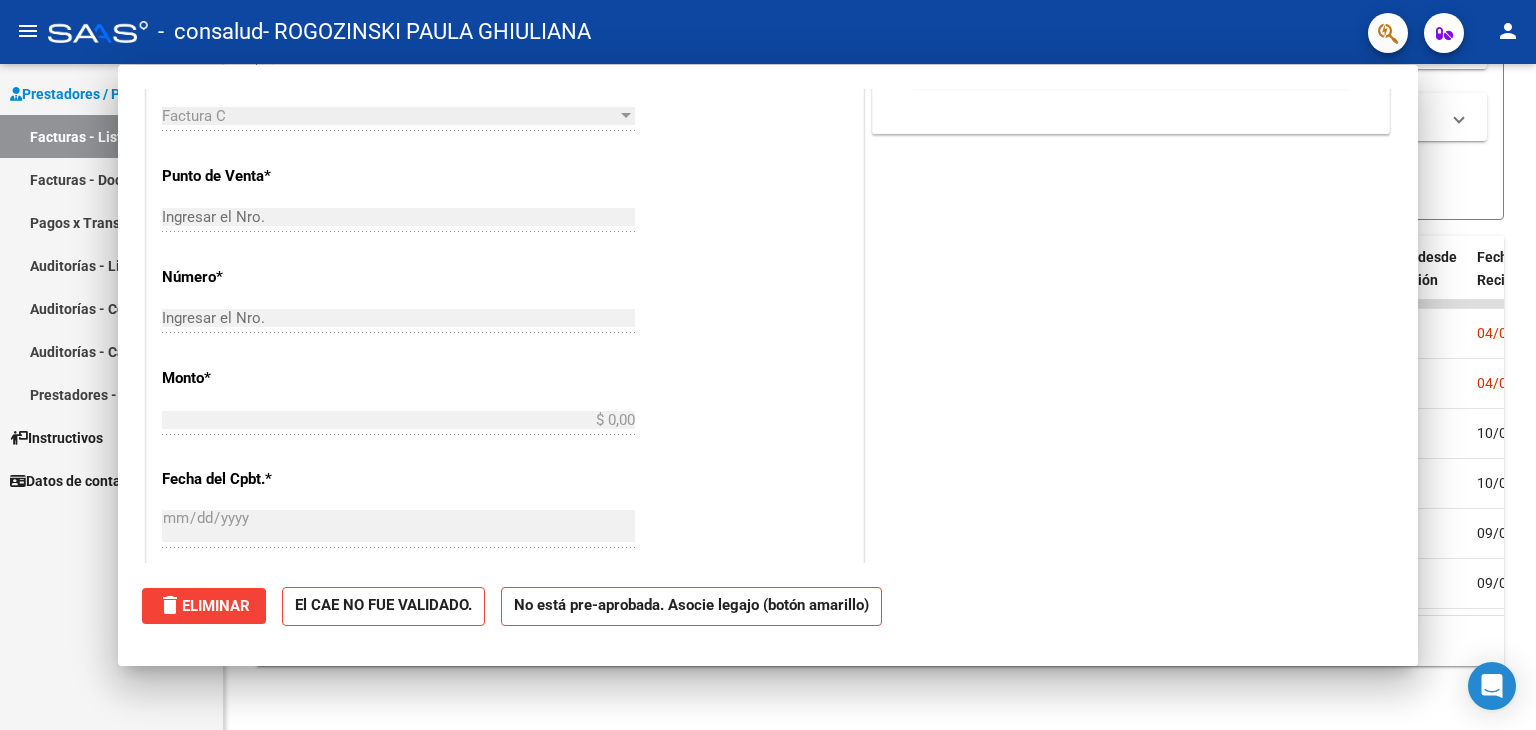 scroll, scrollTop: 0, scrollLeft: 0, axis: both 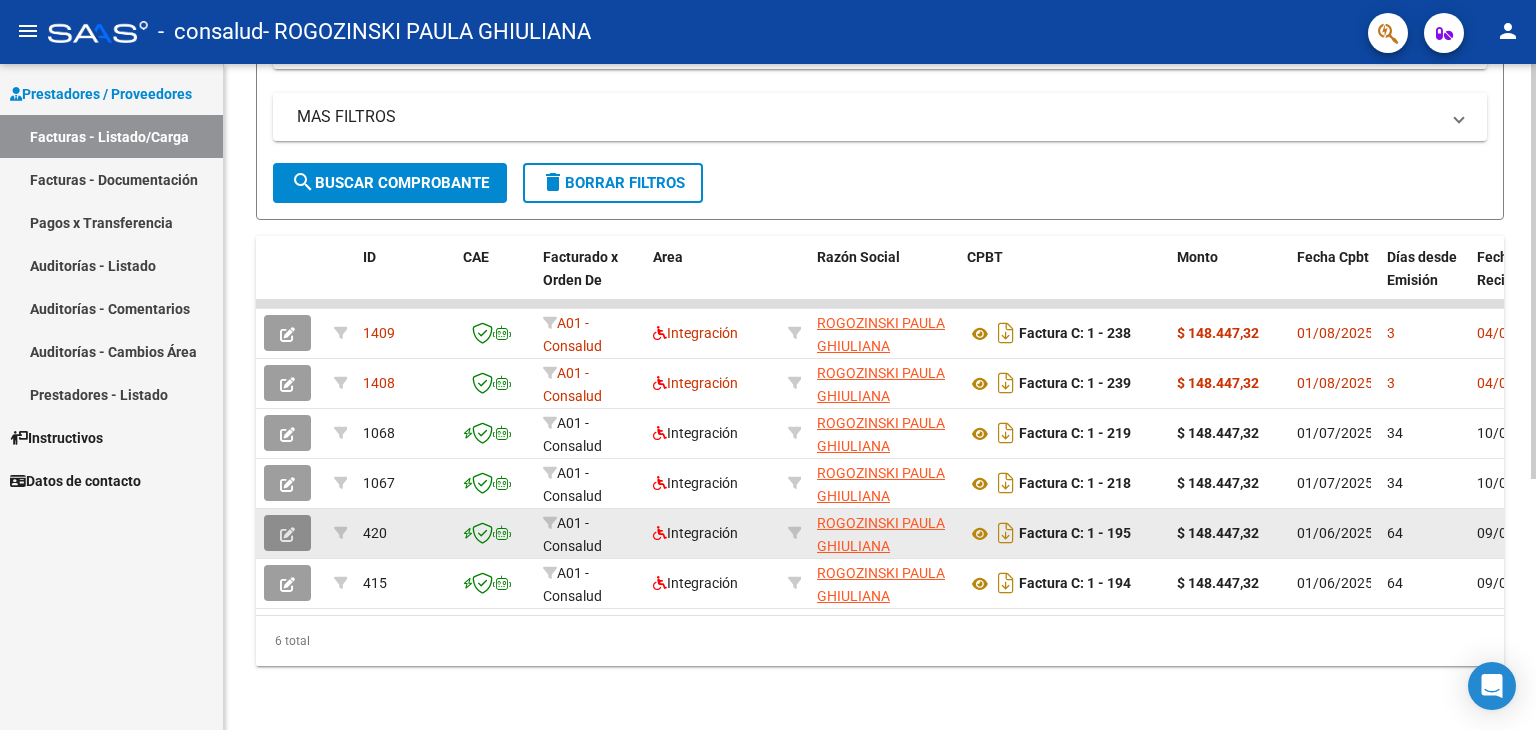 click 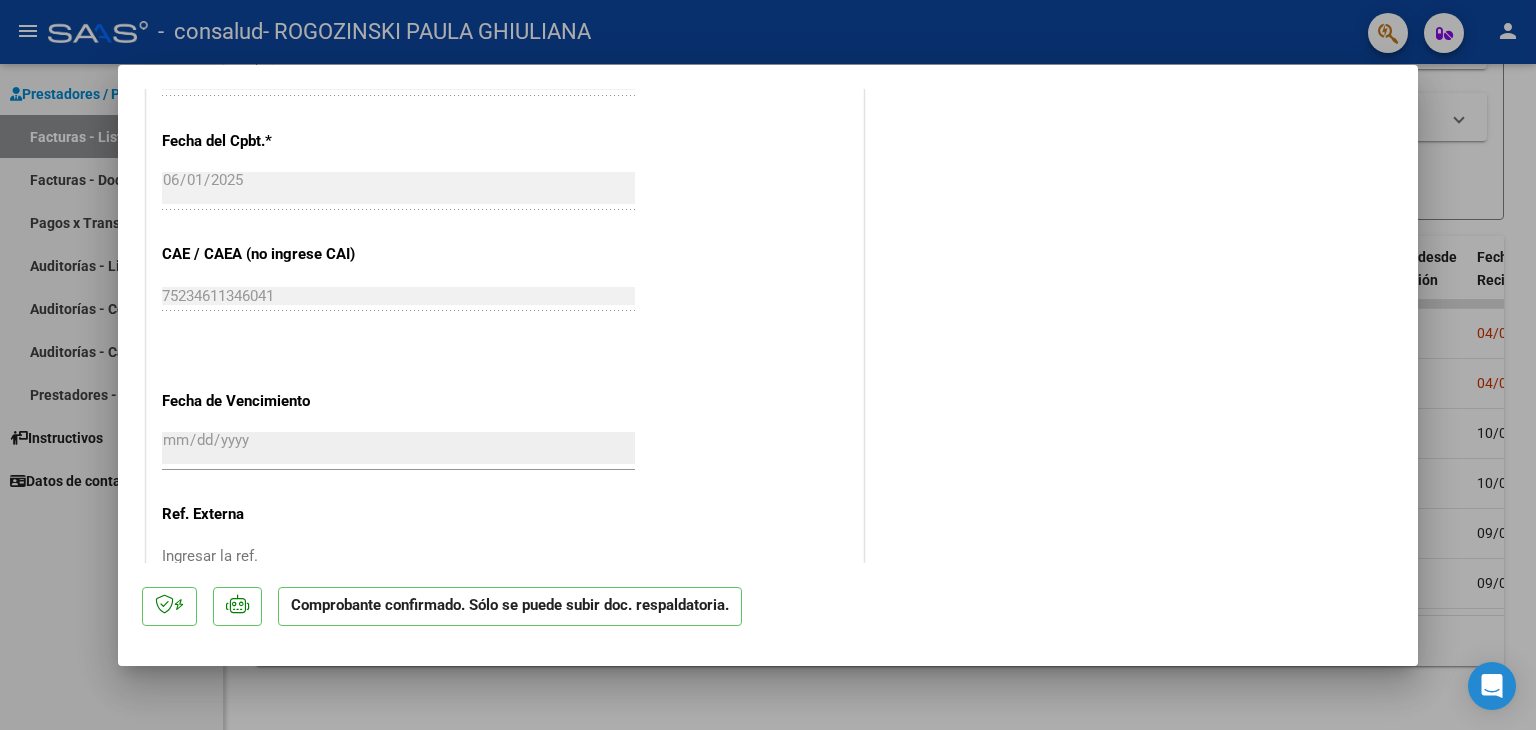 scroll, scrollTop: 1398, scrollLeft: 0, axis: vertical 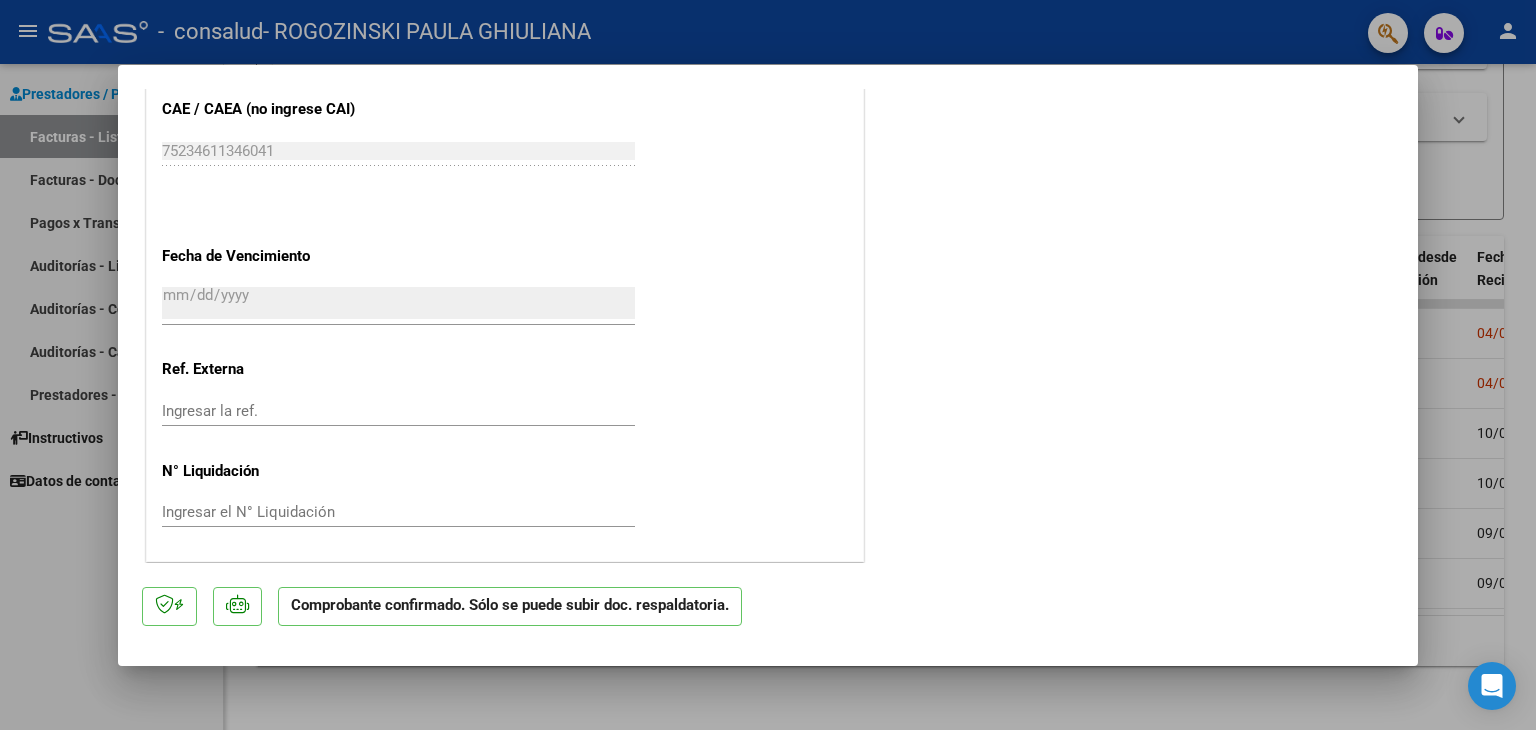 click at bounding box center [768, 365] 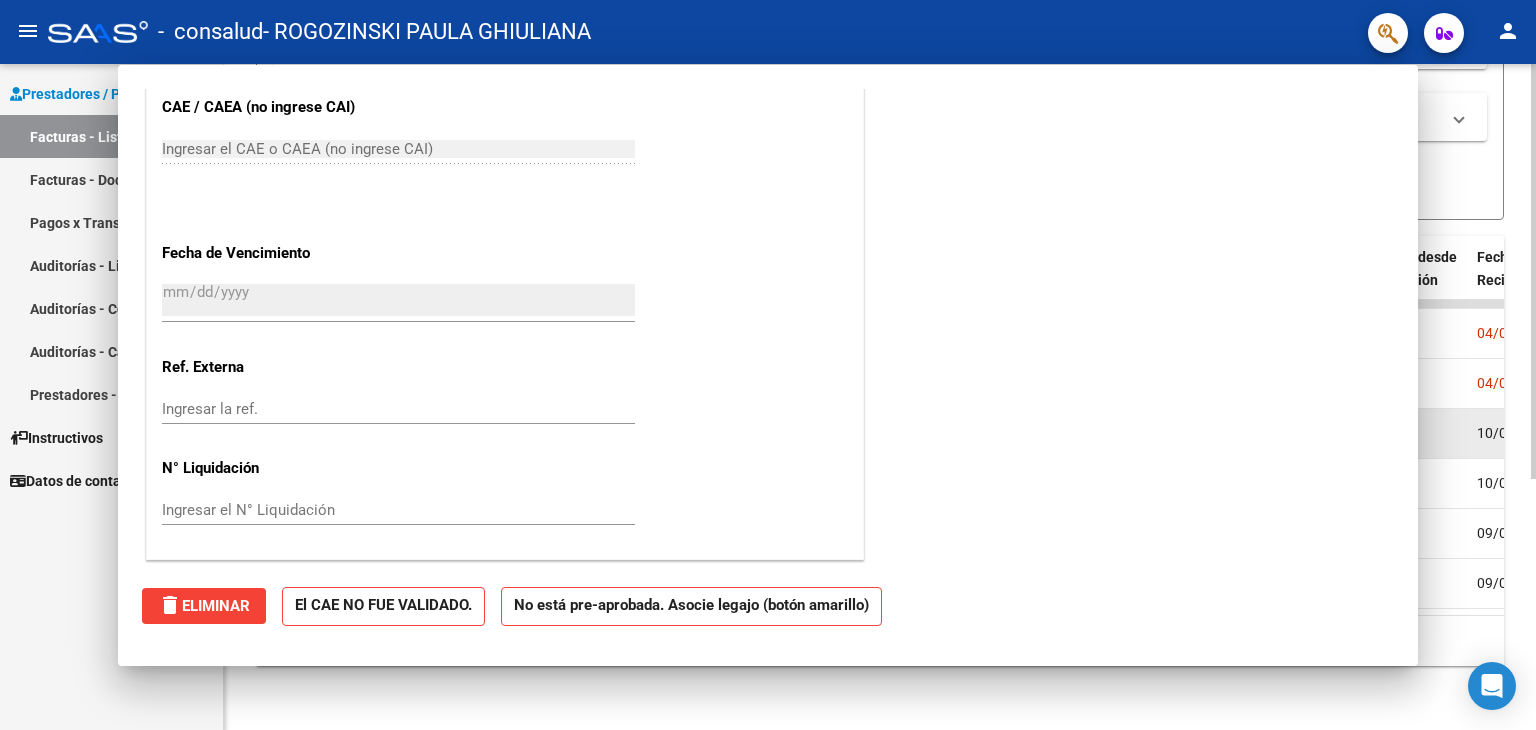 scroll, scrollTop: 0, scrollLeft: 0, axis: both 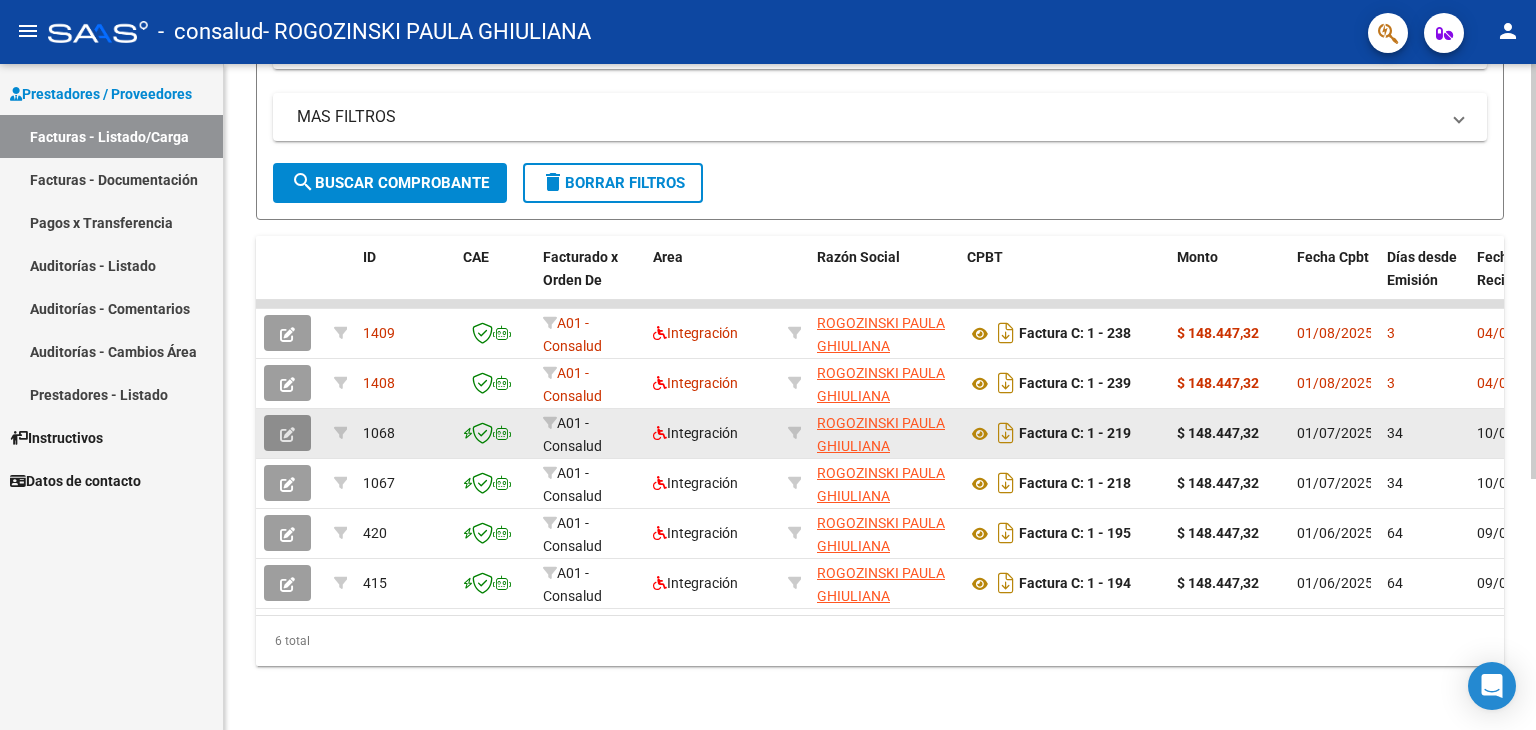click 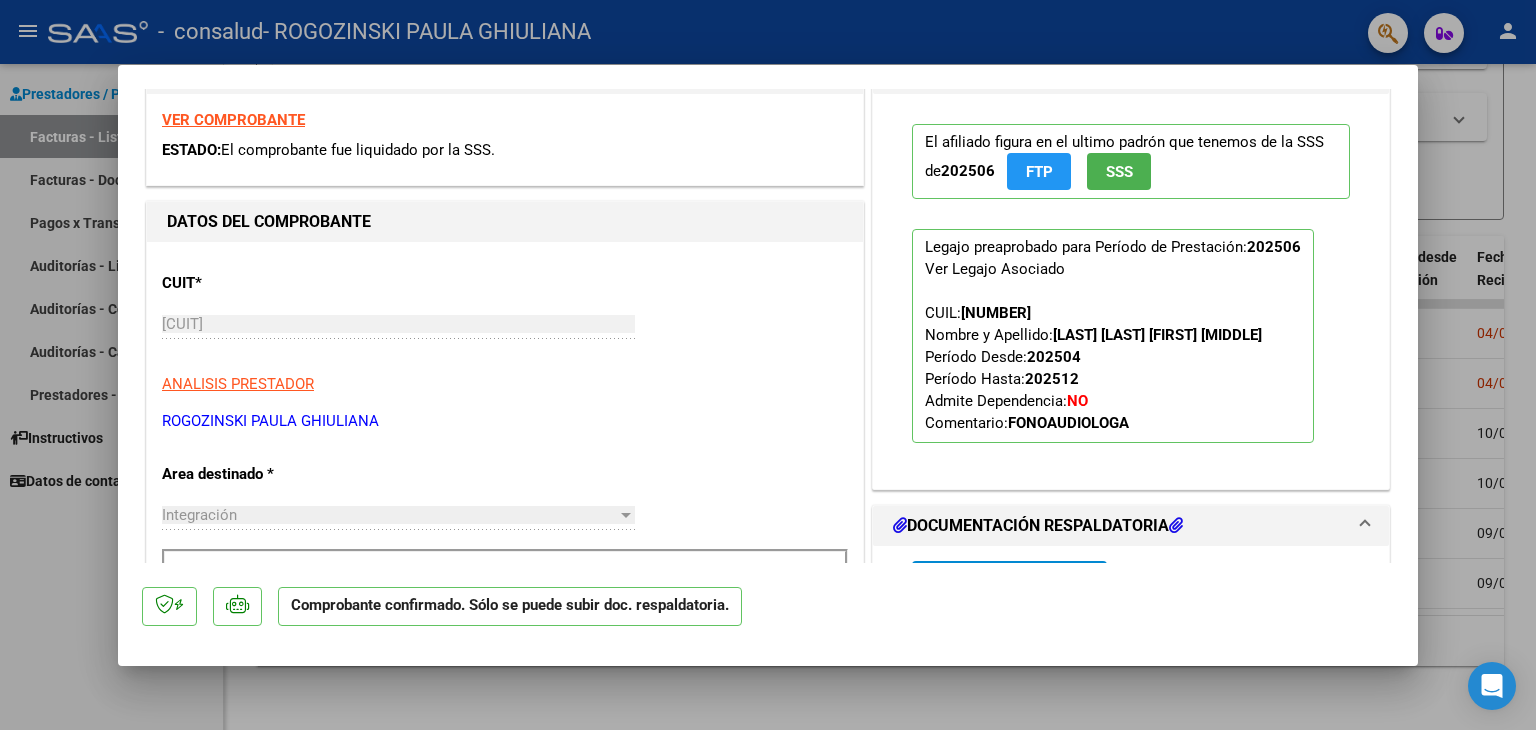 scroll, scrollTop: 317, scrollLeft: 0, axis: vertical 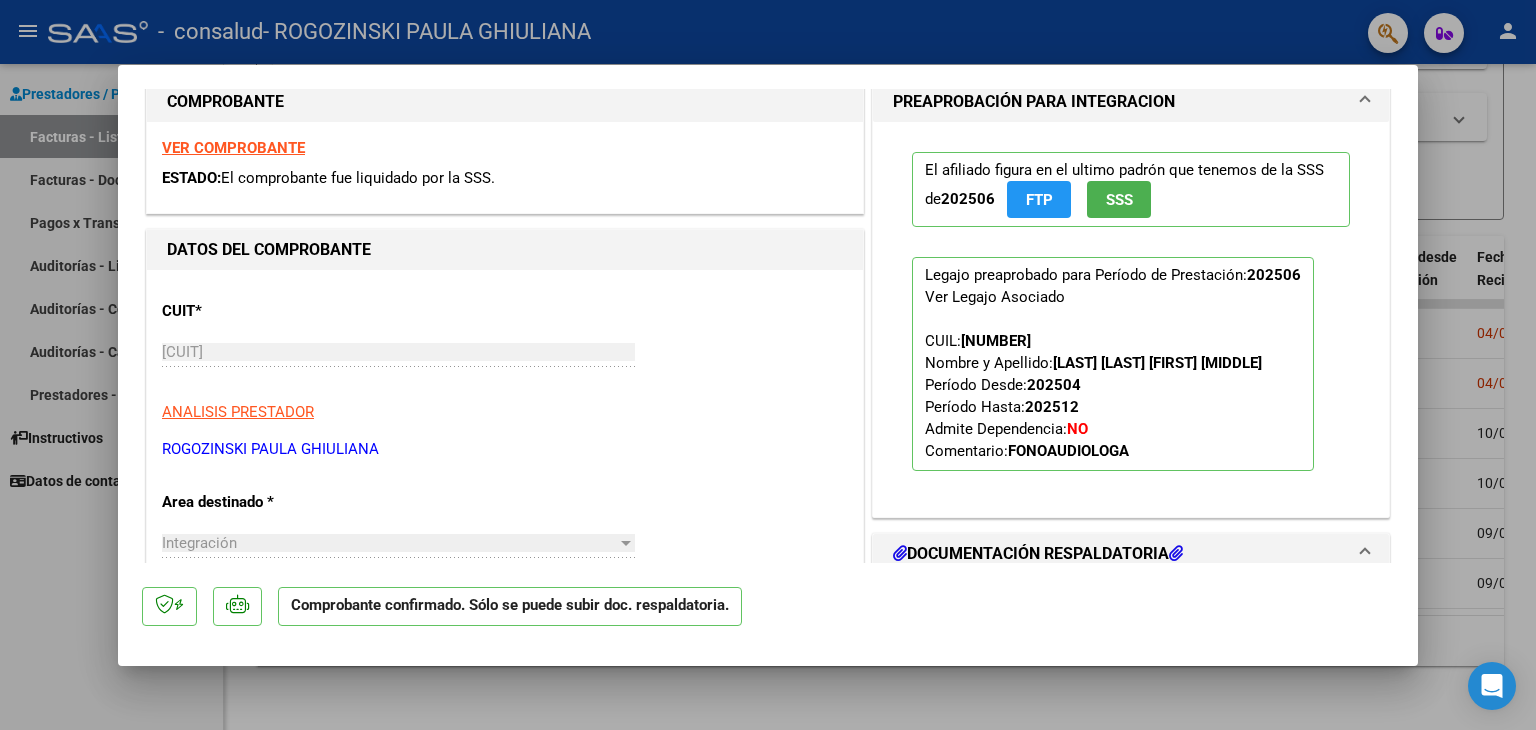 click at bounding box center (768, 365) 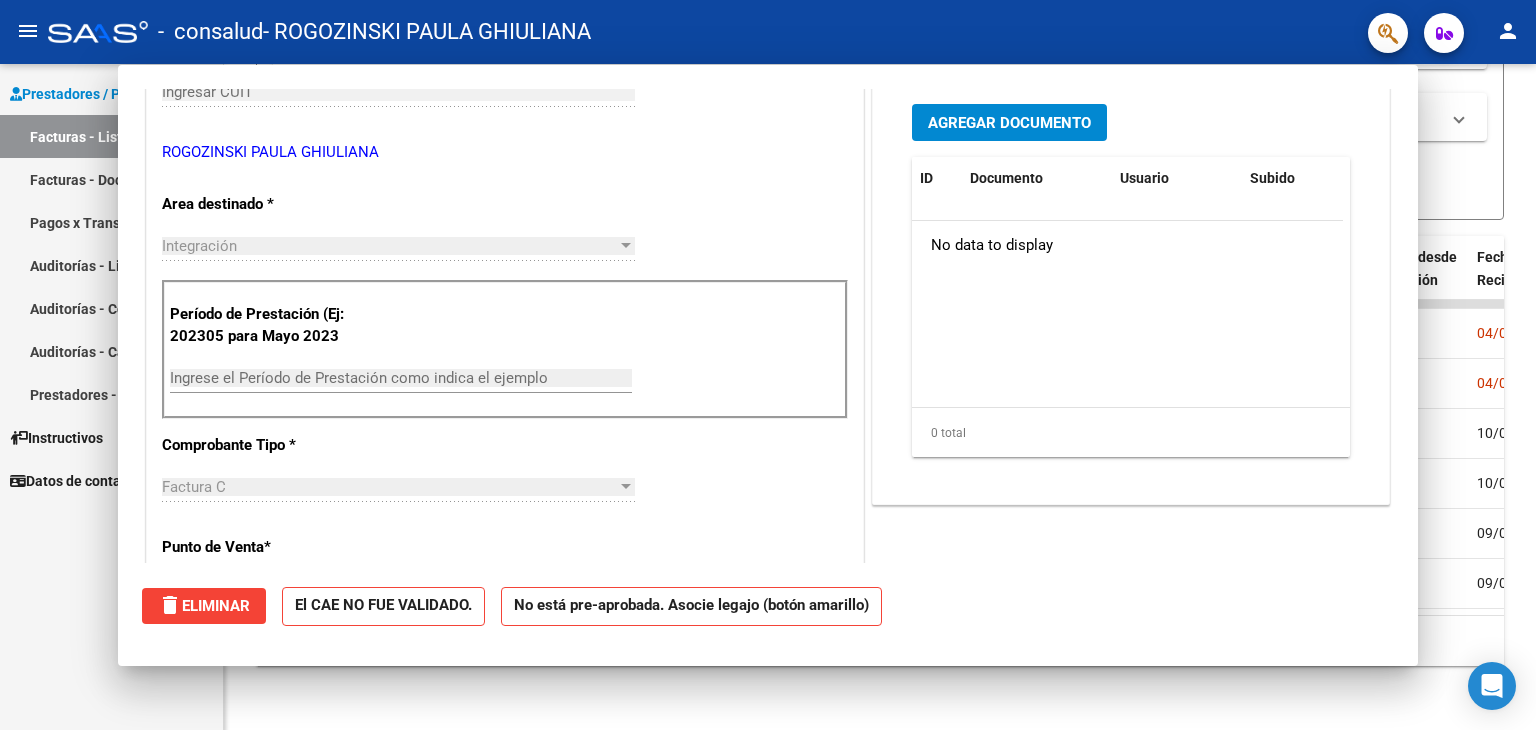 scroll, scrollTop: 11, scrollLeft: 0, axis: vertical 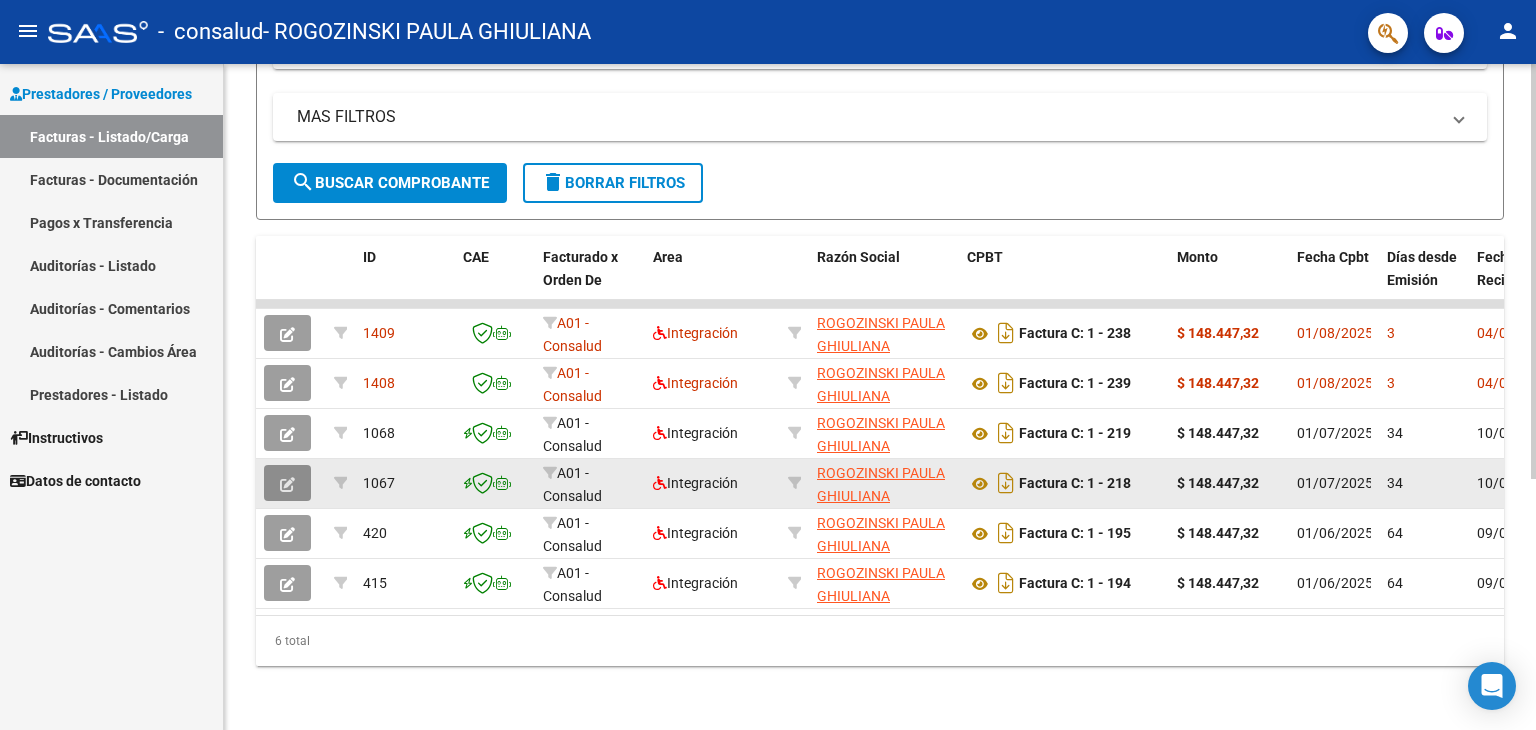 click 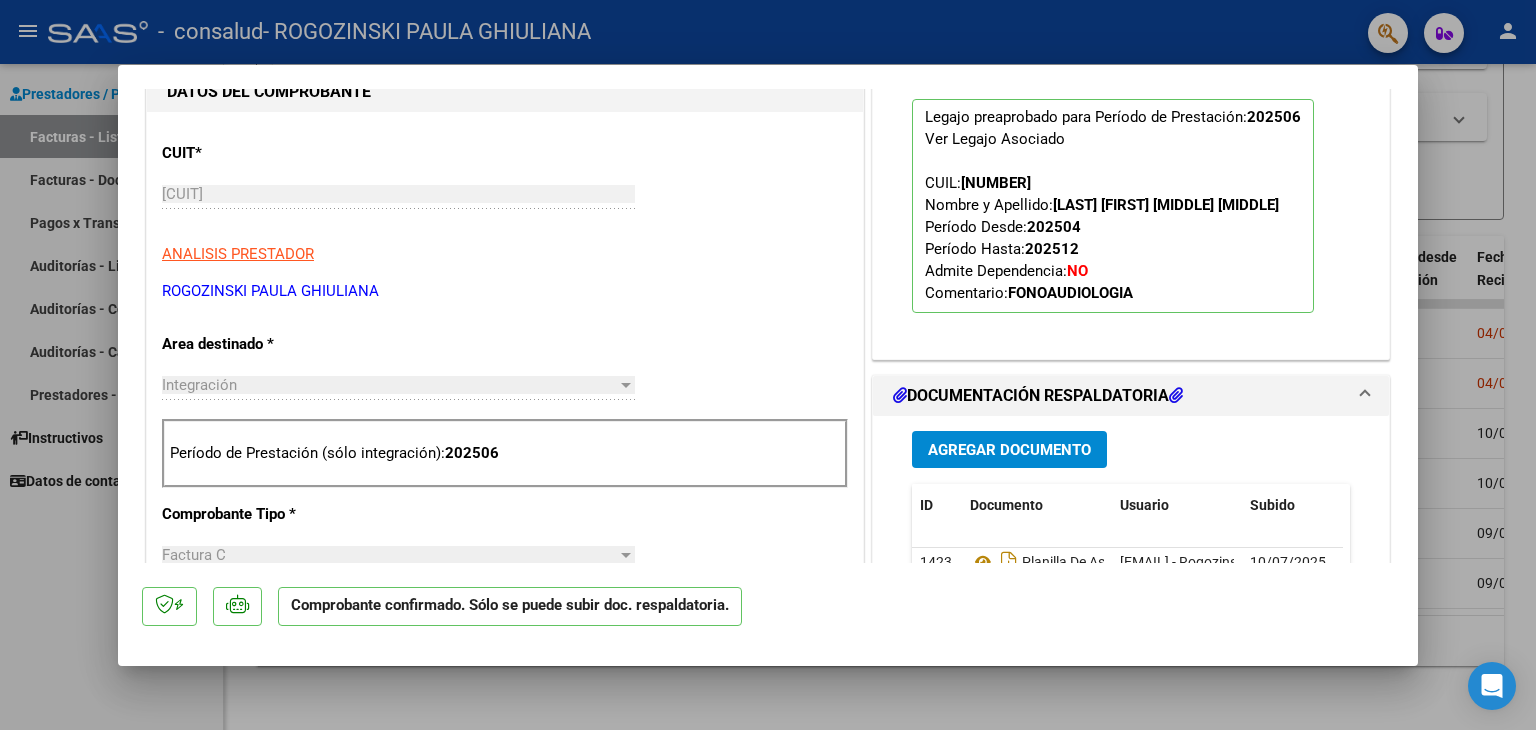 scroll, scrollTop: 482, scrollLeft: 0, axis: vertical 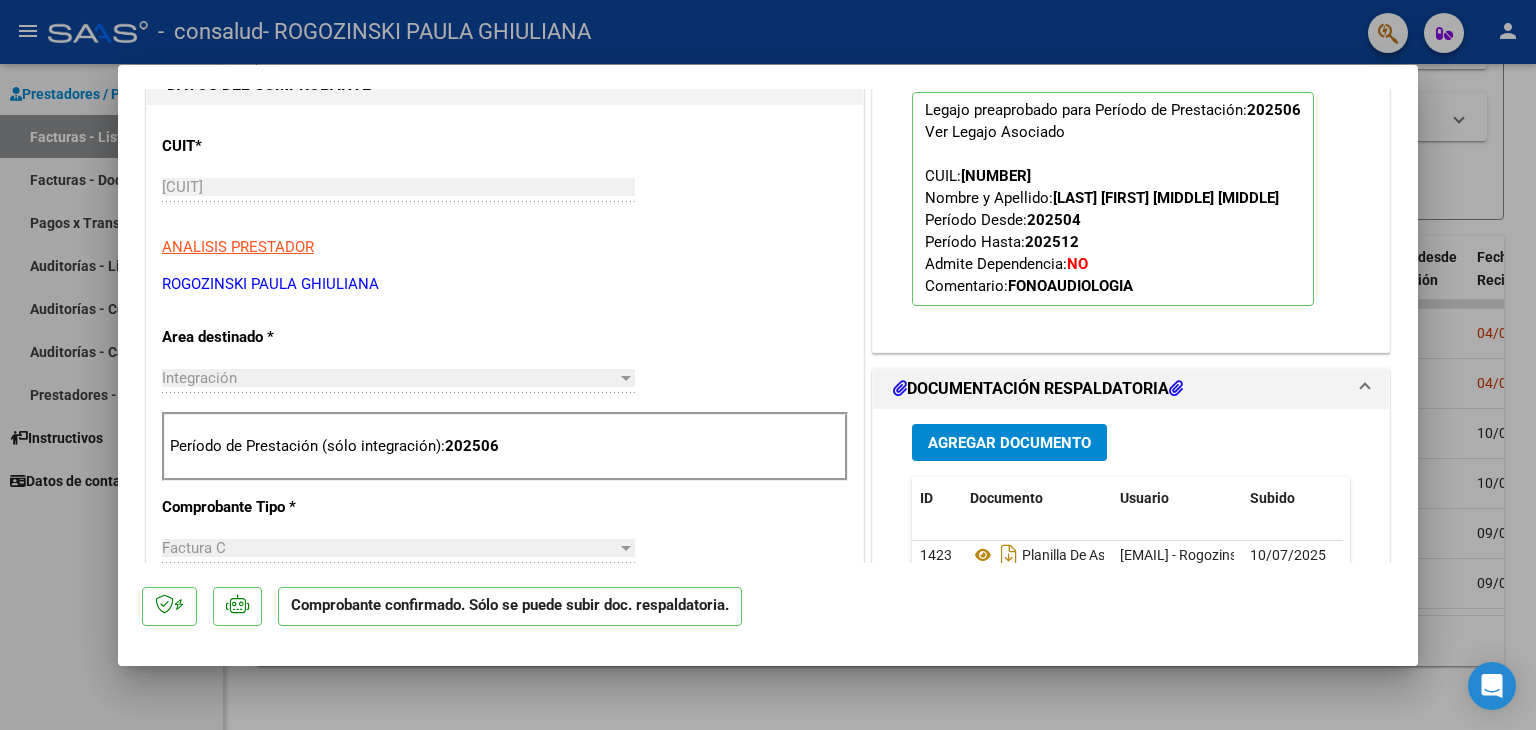 click at bounding box center (768, 365) 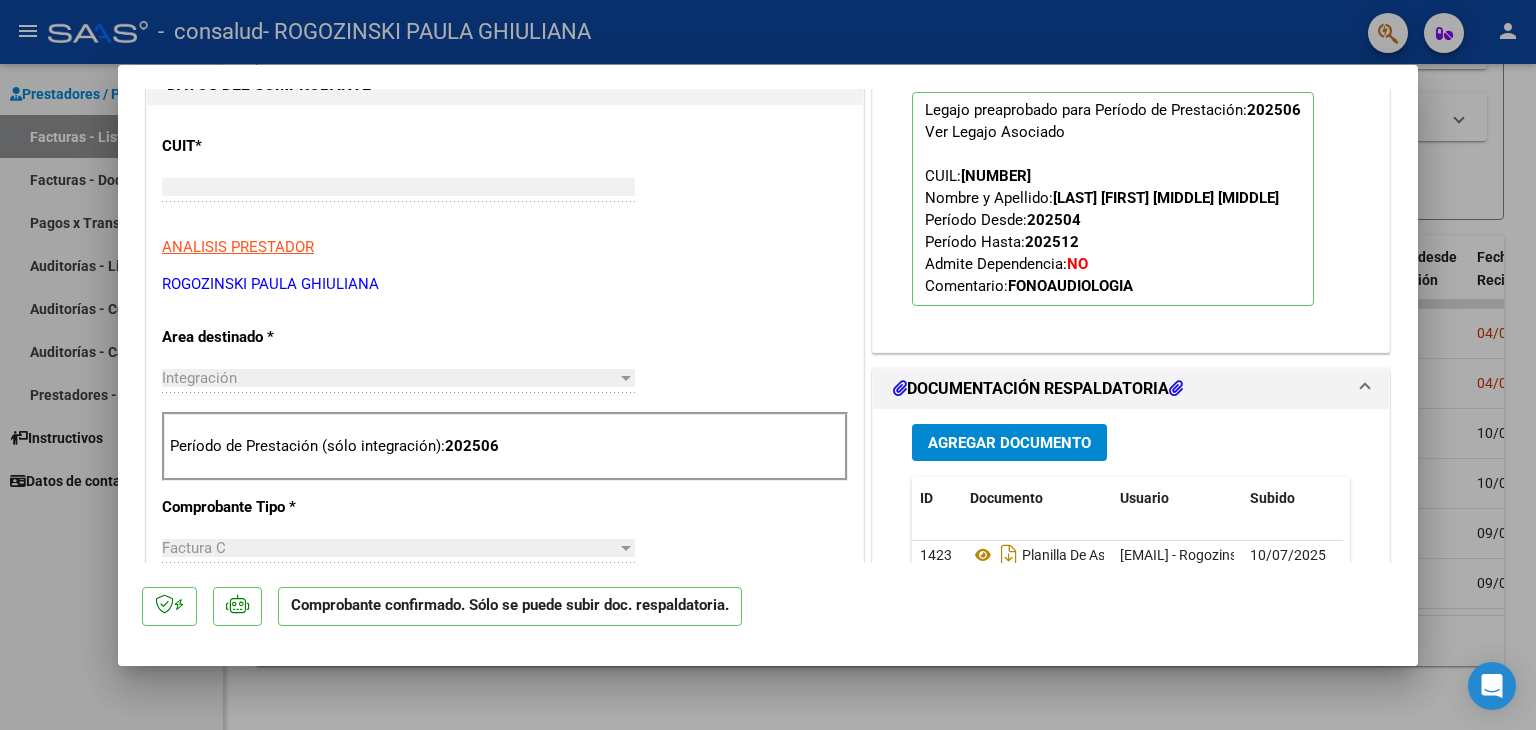 scroll, scrollTop: 0, scrollLeft: 0, axis: both 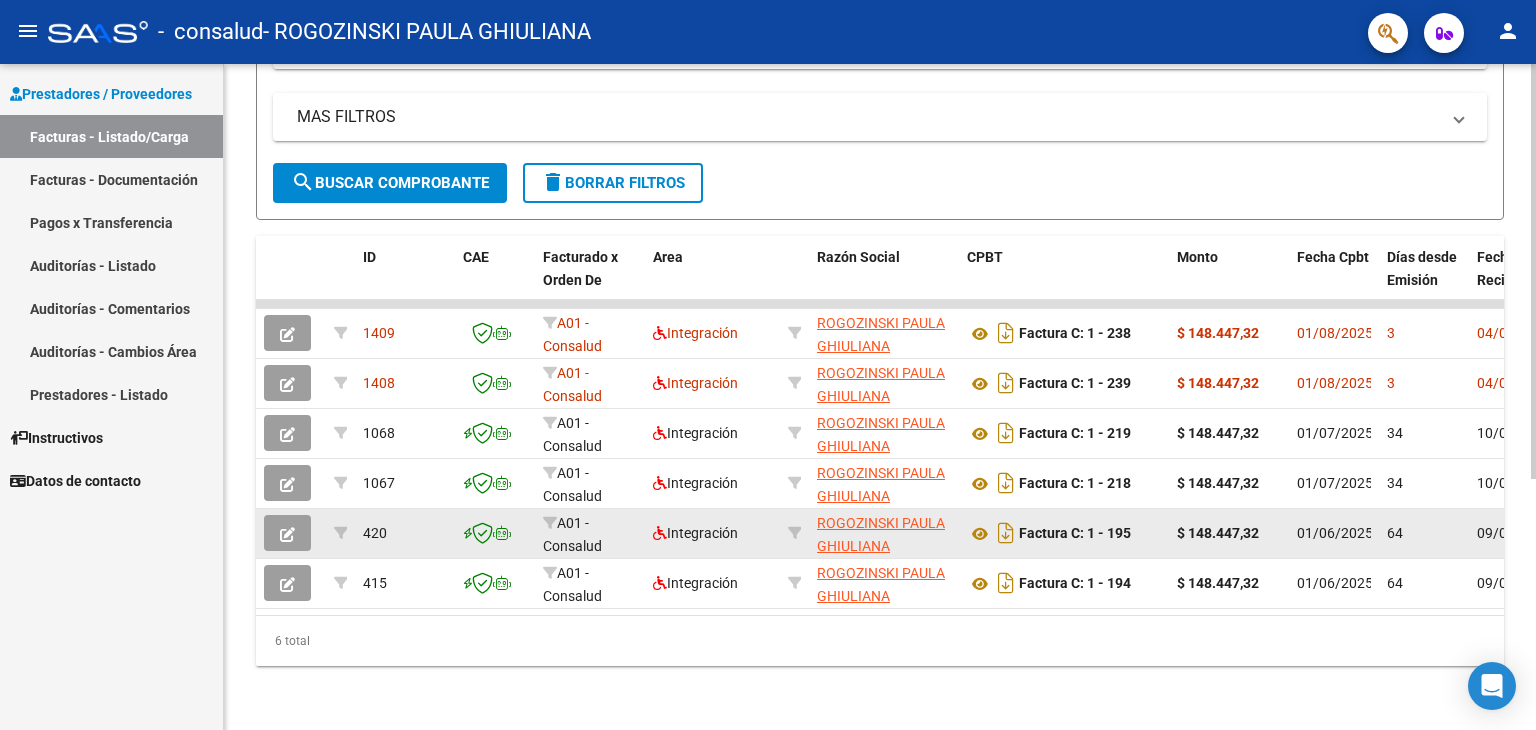 click 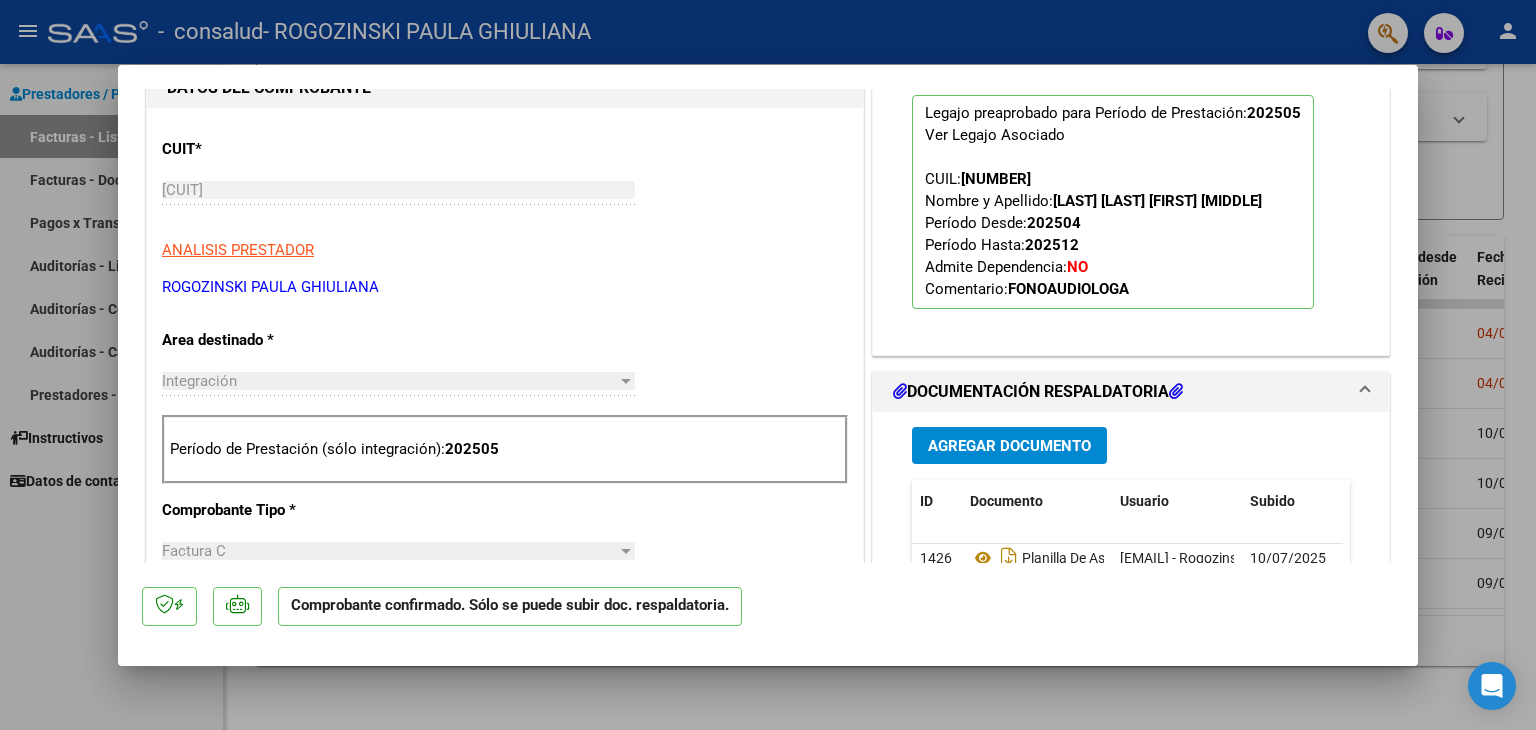 scroll, scrollTop: 482, scrollLeft: 0, axis: vertical 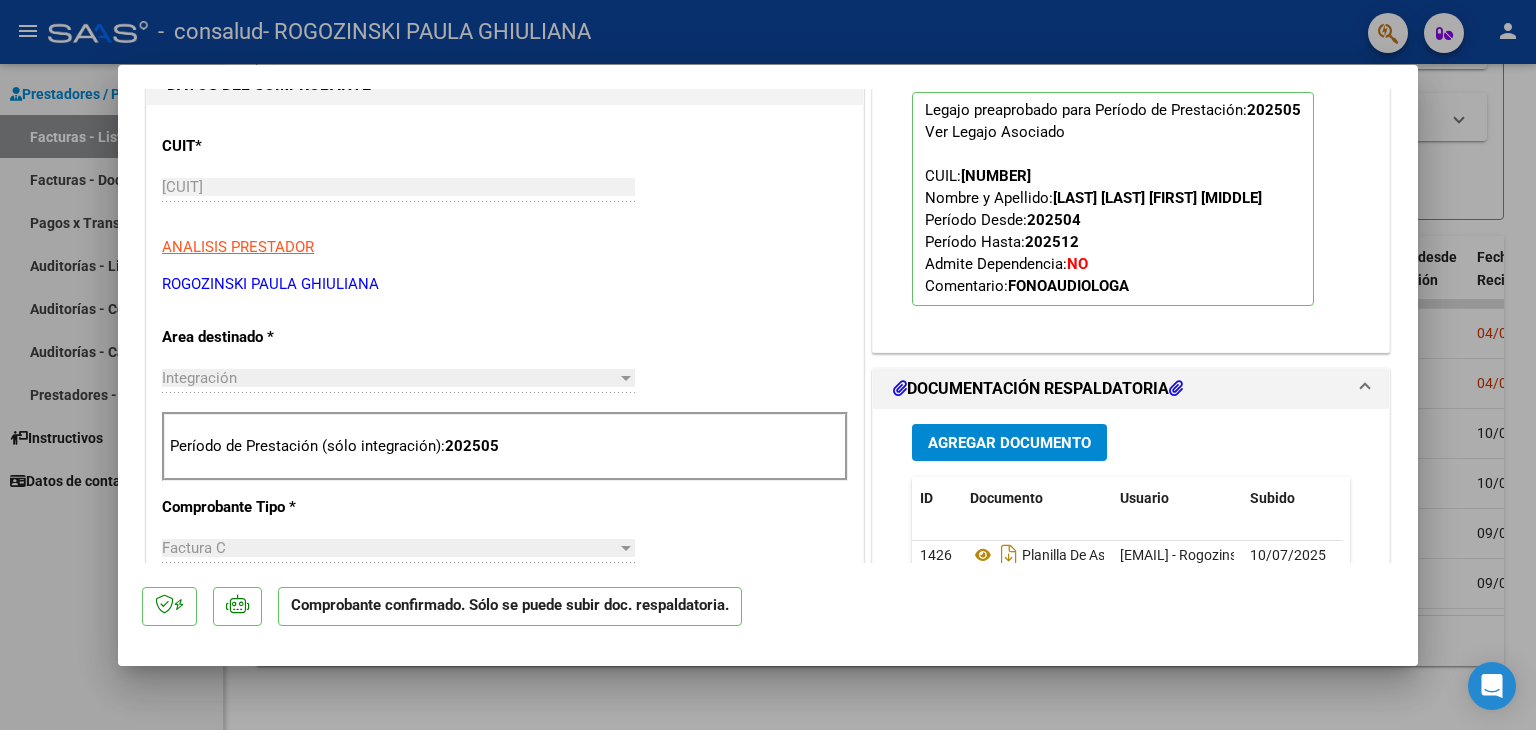 click at bounding box center [768, 365] 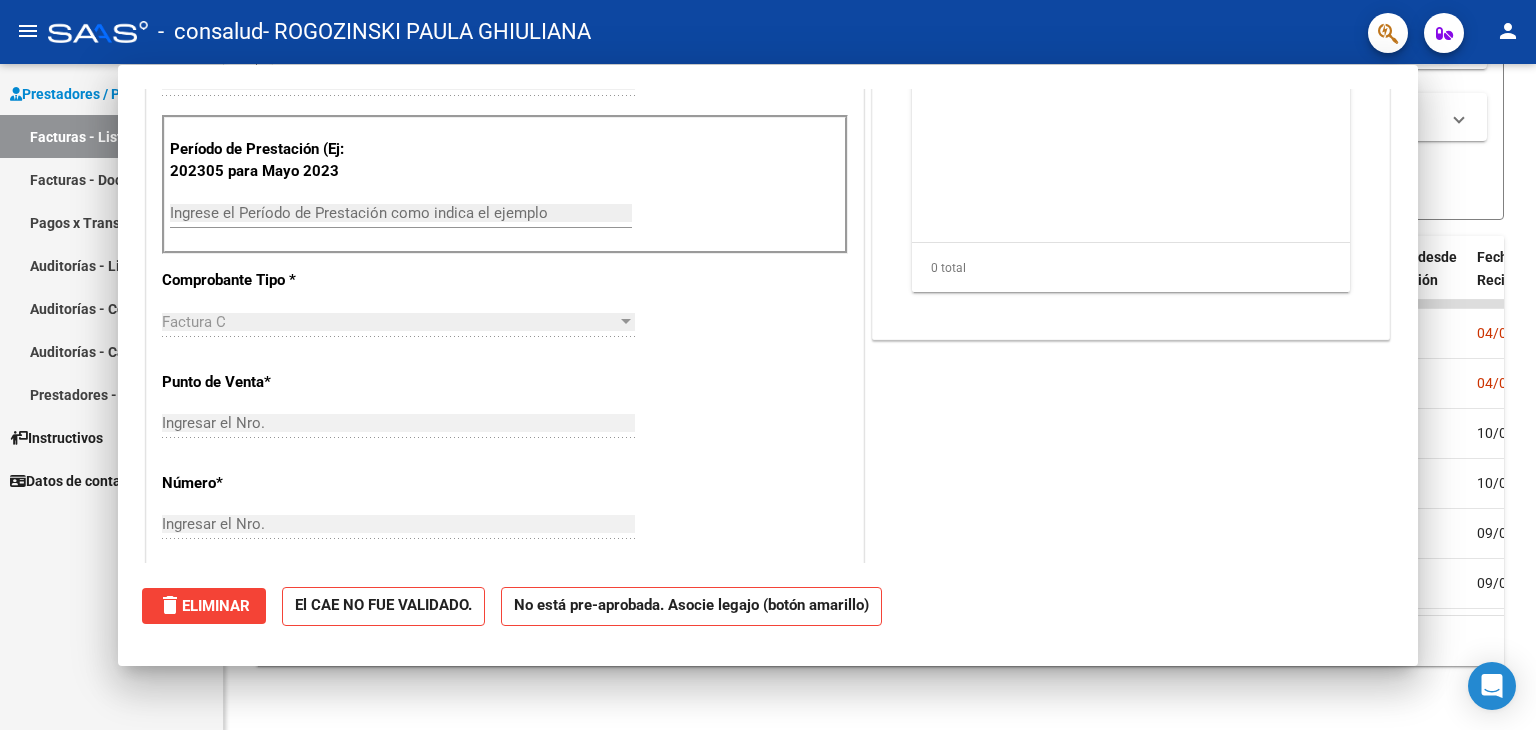 scroll, scrollTop: 223, scrollLeft: 0, axis: vertical 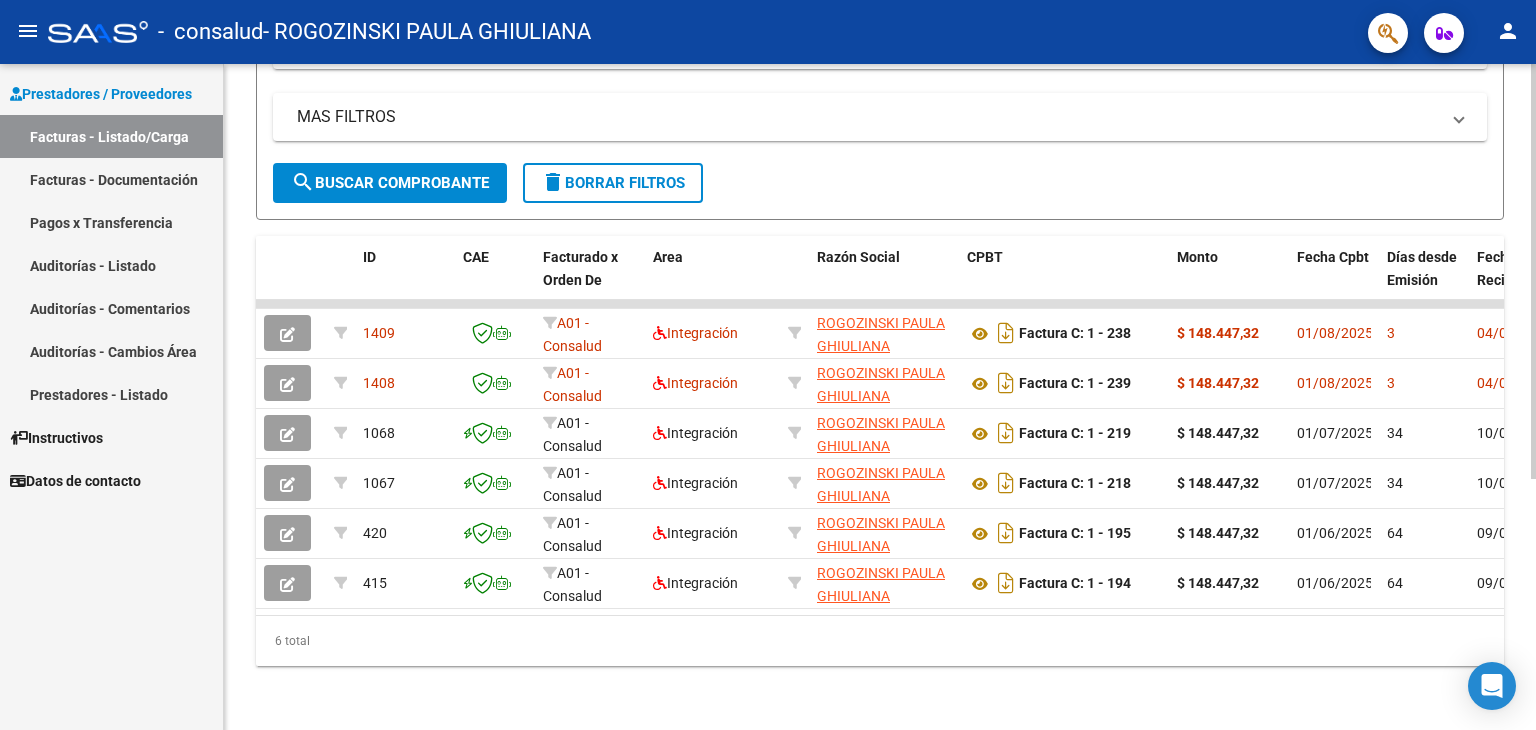 click on "Video tutorial   PRESTADORES -> Listado de CPBTs Emitidos por Prestadores / Proveedores (alt+q)   Cargar Comprobante
cloud_download  CSV  cloud_download  EXCEL  cloud_download  Estandar   Descarga Masiva
Filtros Id Area Area Todos Confirmado   Mostrar totalizadores   FILTROS DEL COMPROBANTE  Comprobante Tipo Comprobante Tipo Start date – End date Fec. Comprobante Desde / Hasta Días Emisión Desde(cant. días) Días Emisión Hasta(cant. días) CUIT / Razón Social Pto. Venta Nro. Comprobante Código SSS CAE Válido CAE Válido Todos Cargado Módulo Hosp. Todos Tiene facturacion Apócrifa Hospital Refes  FILTROS DE INTEGRACION  Período De Prestación Campos del Archivo de Rendición Devuelto x SSS (dr_envio) Todos Rendido x SSS (dr_envio) Tipo de Registro Tipo de Registro Período Presentación Período Presentación Campos del Legajo Asociado (preaprobación) Afiliado Legajo (cuil/nombre) Todos Solo facturas preaprobadas  MAS FILTROS  Todos Con Doc. Respaldatoria Todos Con Trazabilidad Todos – – 3" 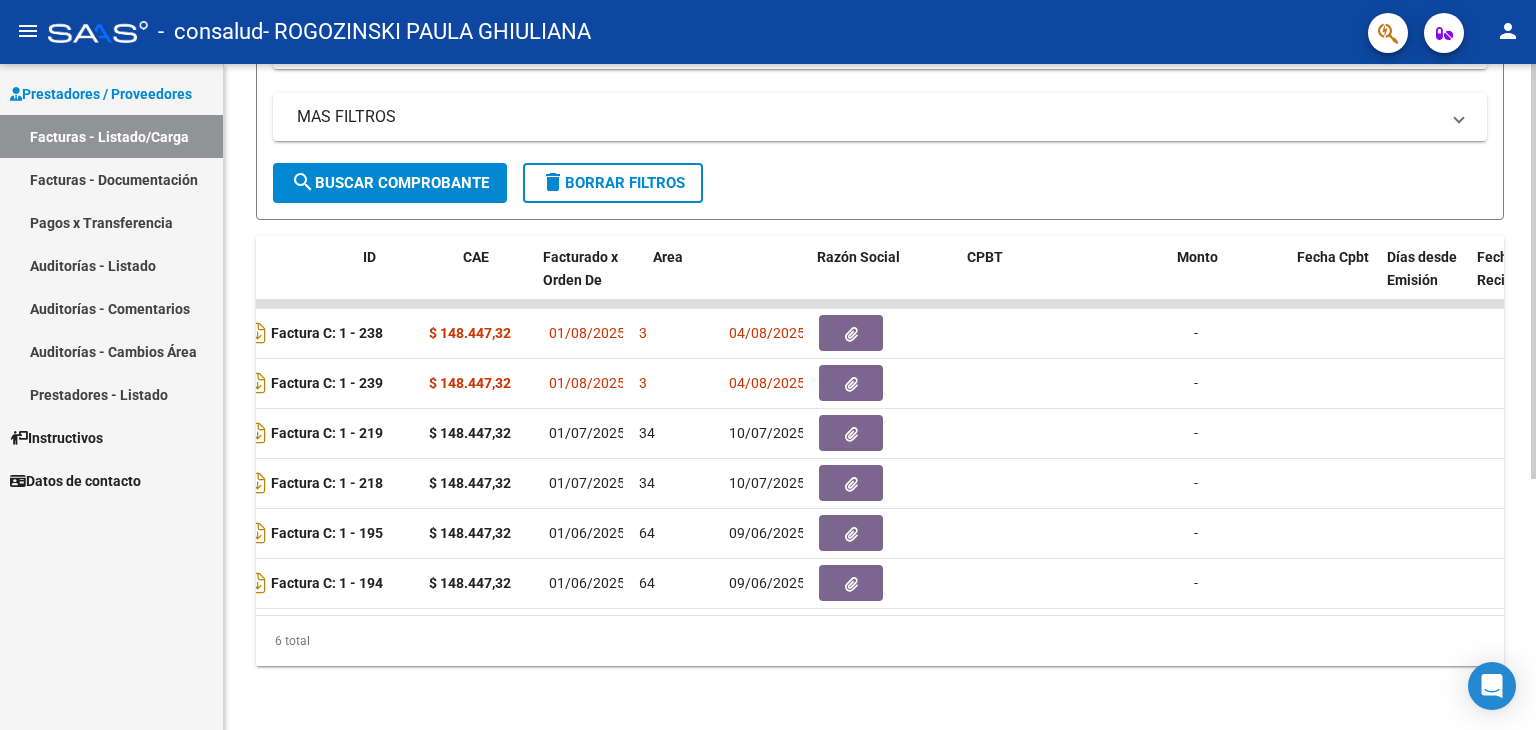 scroll, scrollTop: 0, scrollLeft: 0, axis: both 